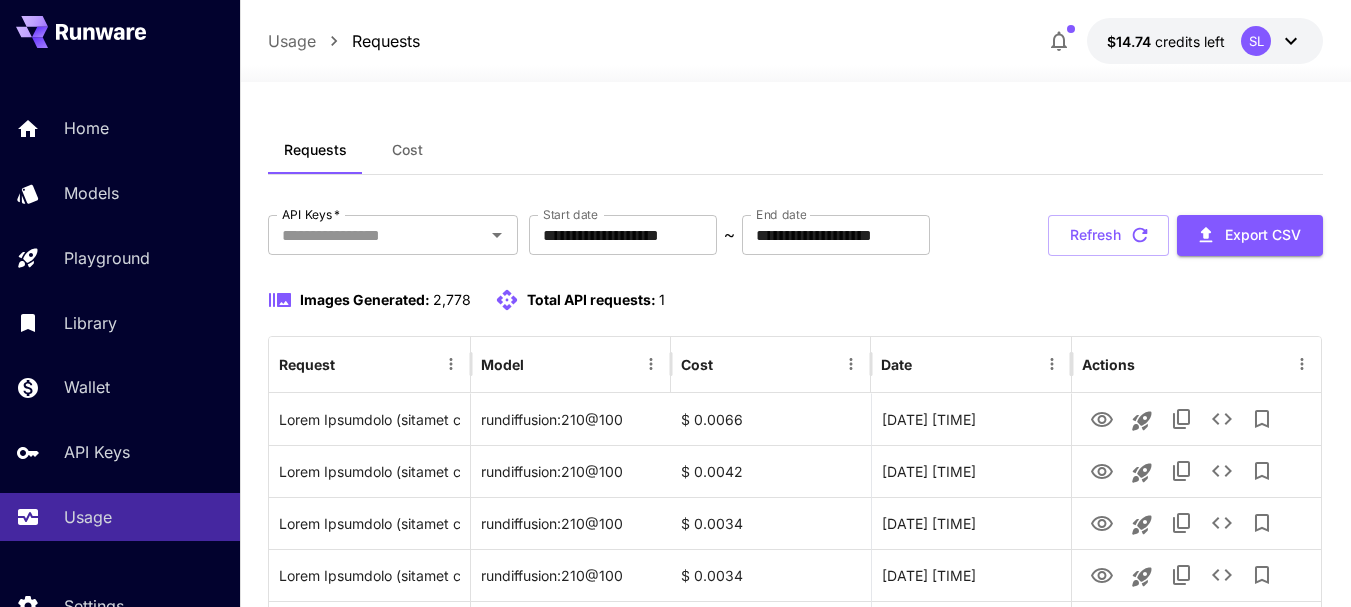 scroll, scrollTop: 68, scrollLeft: 0, axis: vertical 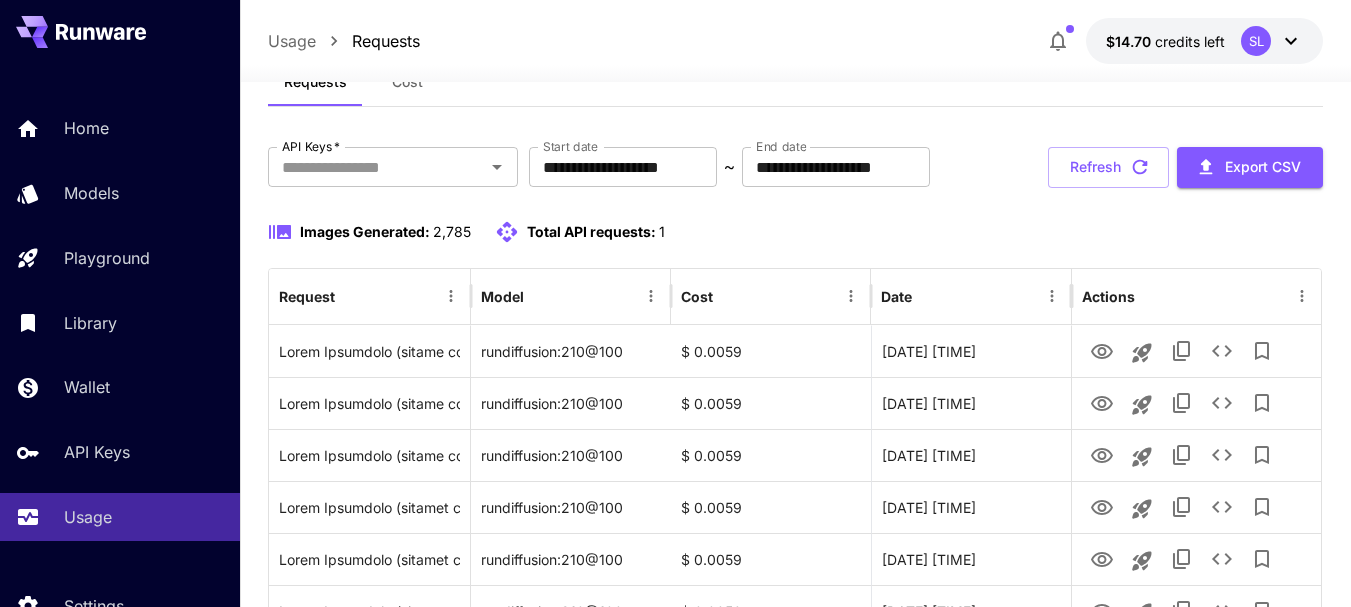 click on "credits left" at bounding box center [1190, 41] 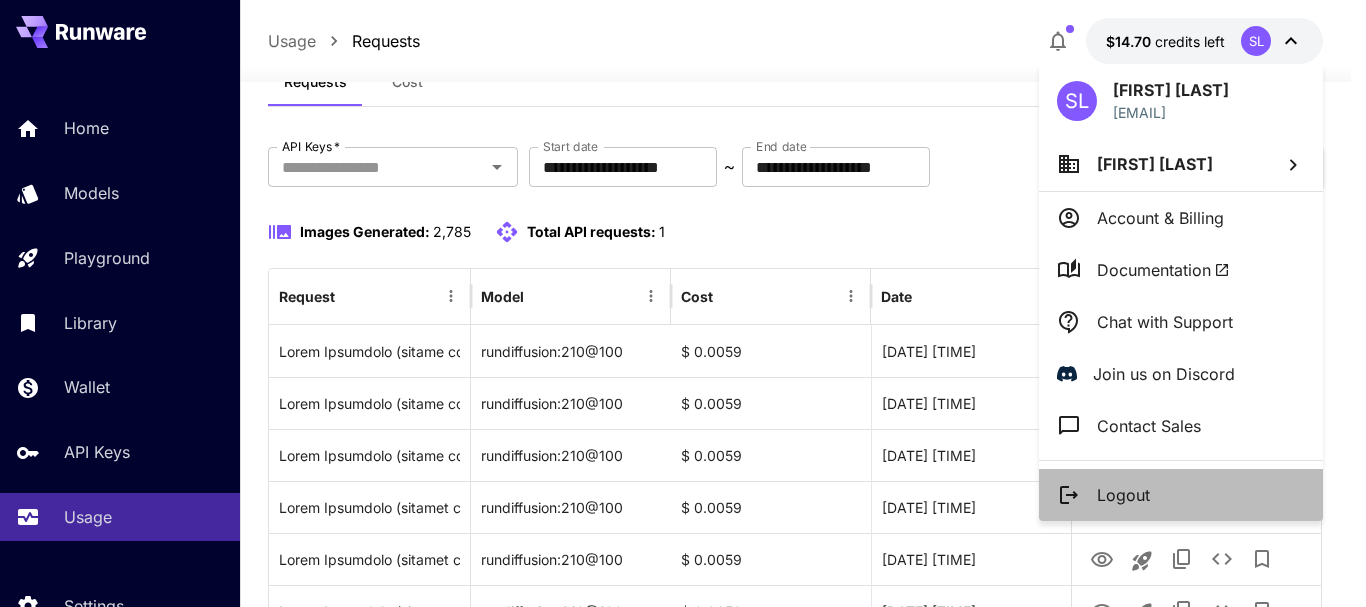 click on "Logout" at bounding box center [1123, 495] 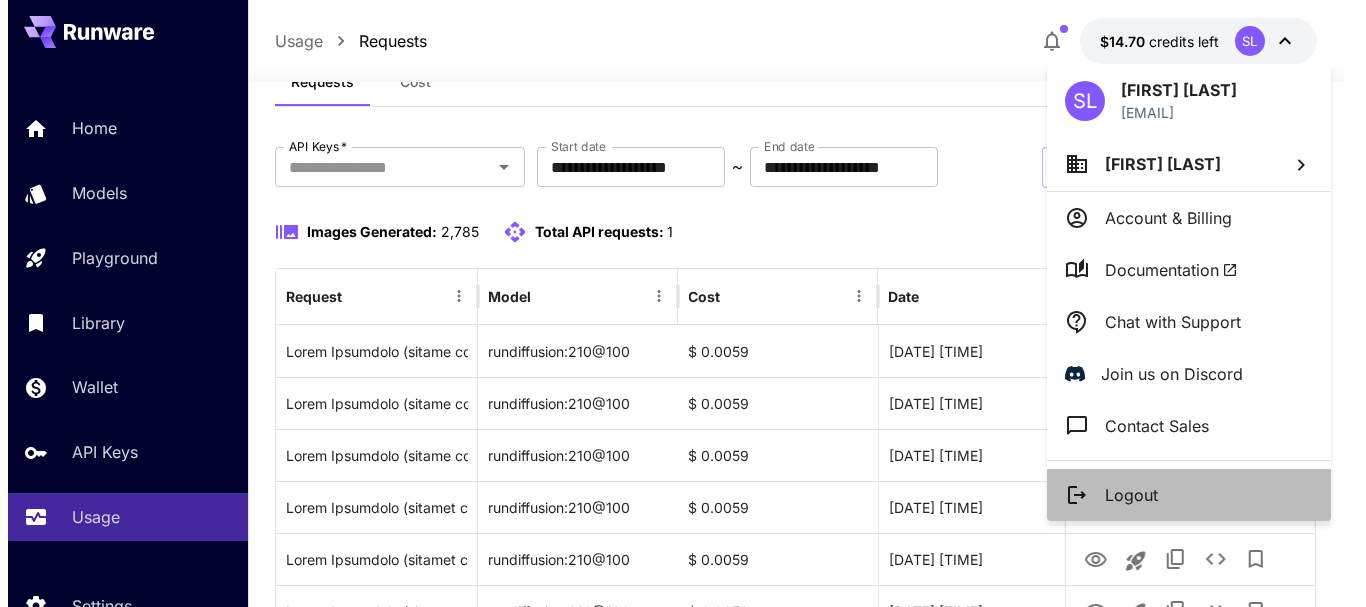 scroll, scrollTop: 0, scrollLeft: 0, axis: both 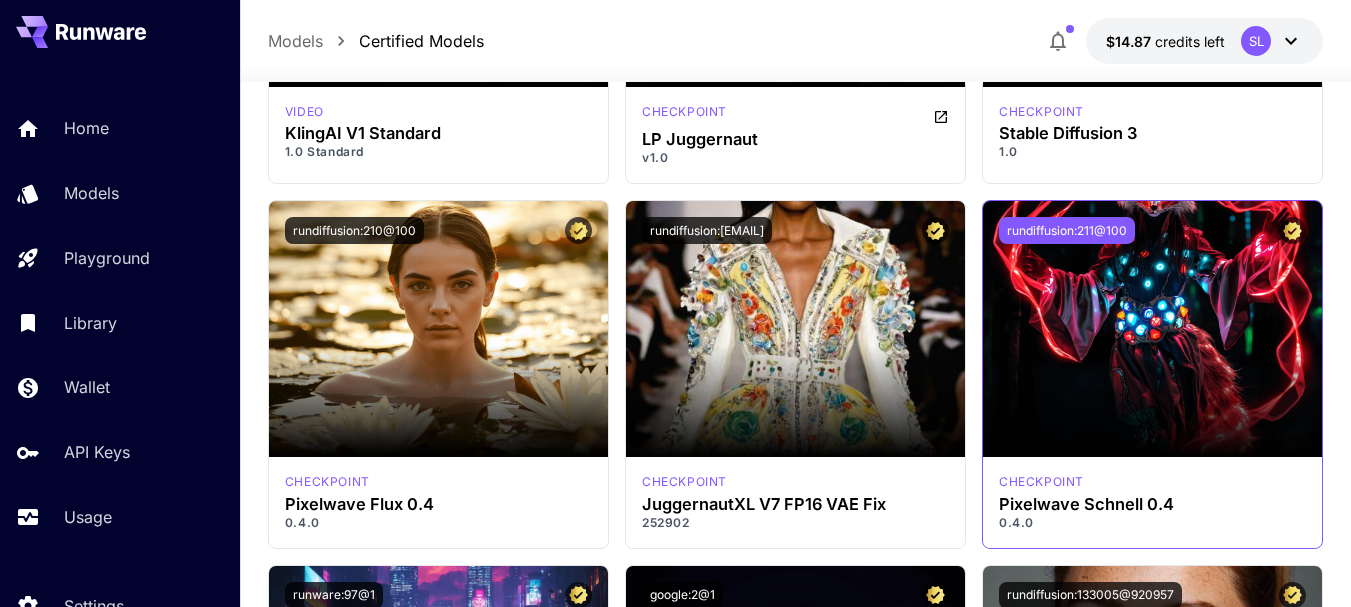click on "rundiffusion:211@100" at bounding box center (1067, 230) 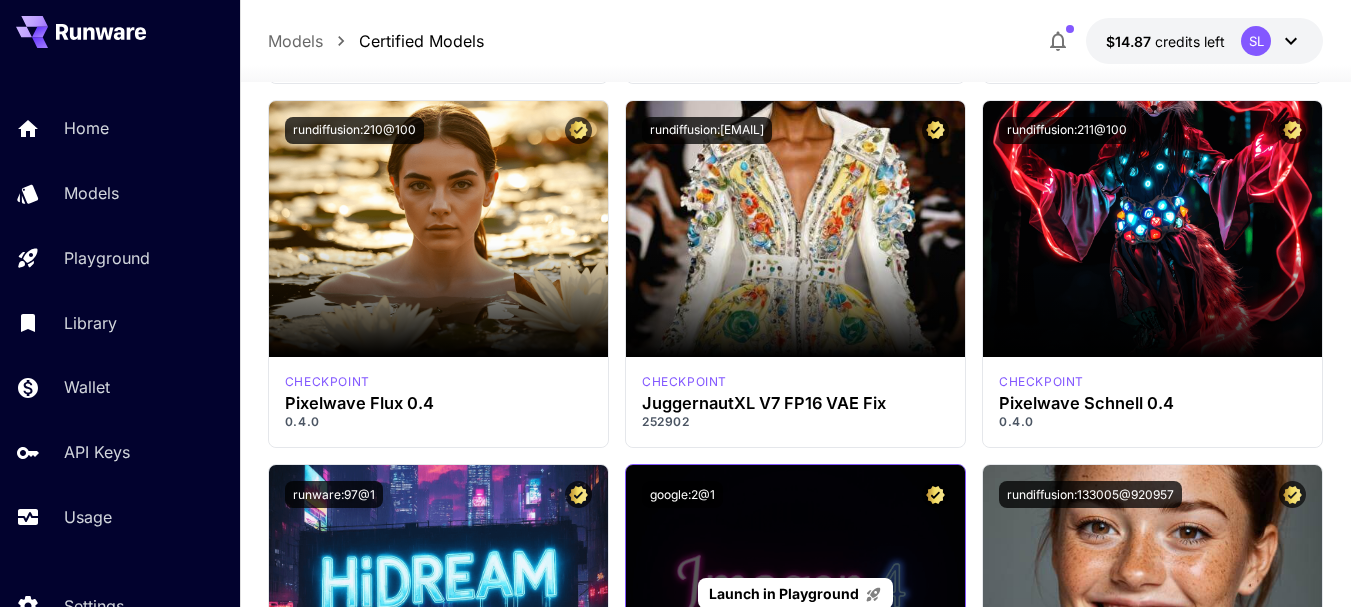 scroll, scrollTop: 17700, scrollLeft: 0, axis: vertical 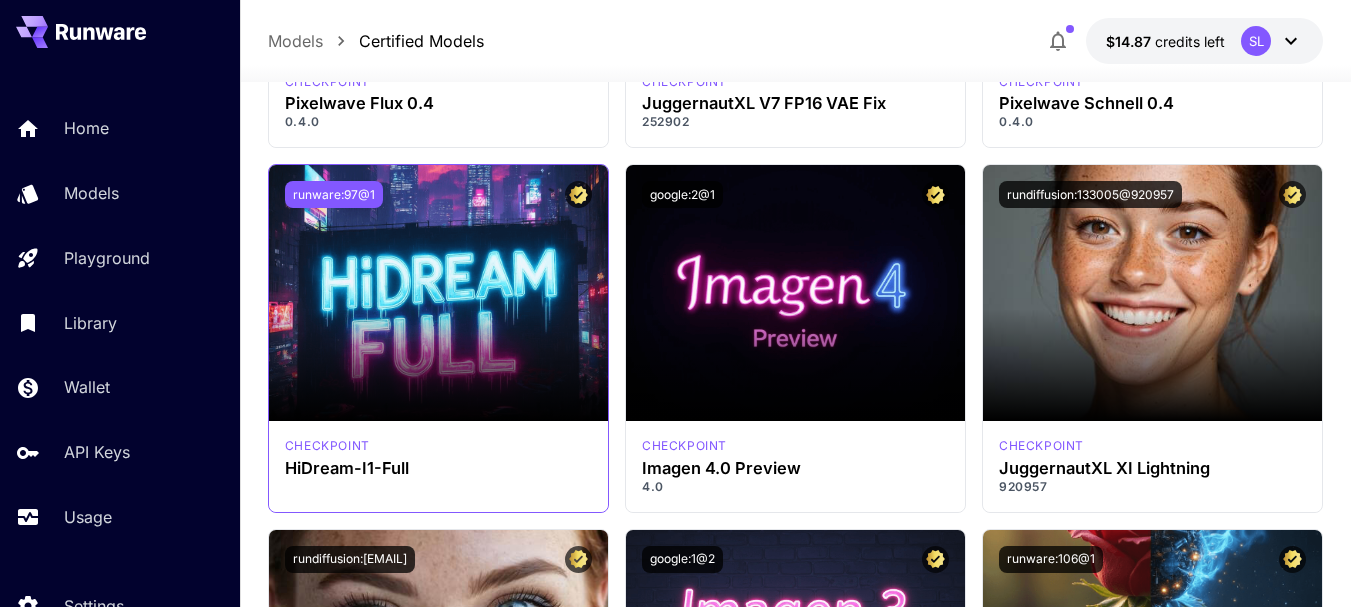 click on "runware:97@1" at bounding box center (334, 194) 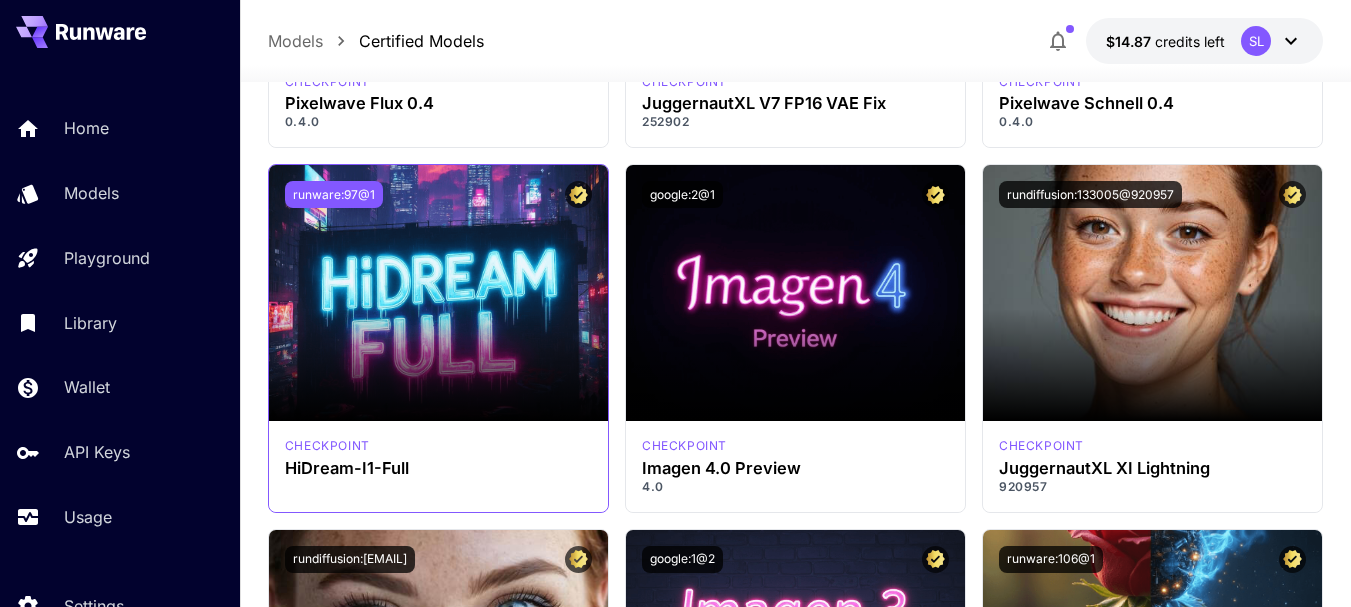 click on "runware:97@1" at bounding box center (334, 194) 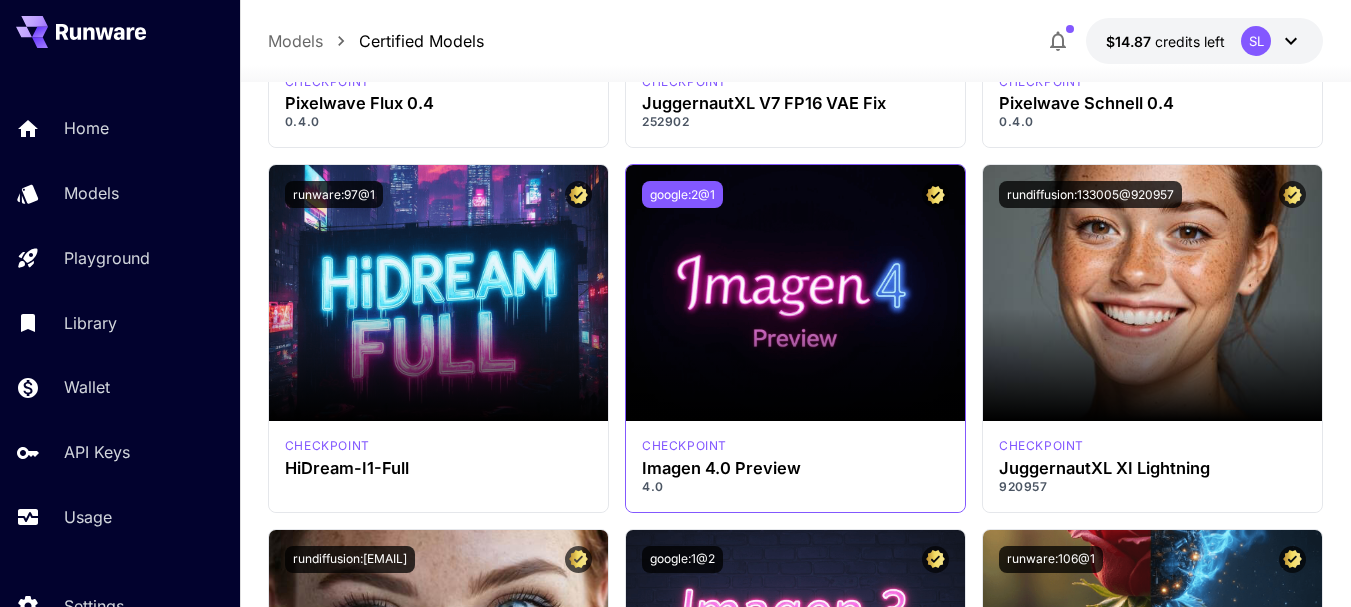 click on "google:2@1" at bounding box center (682, 194) 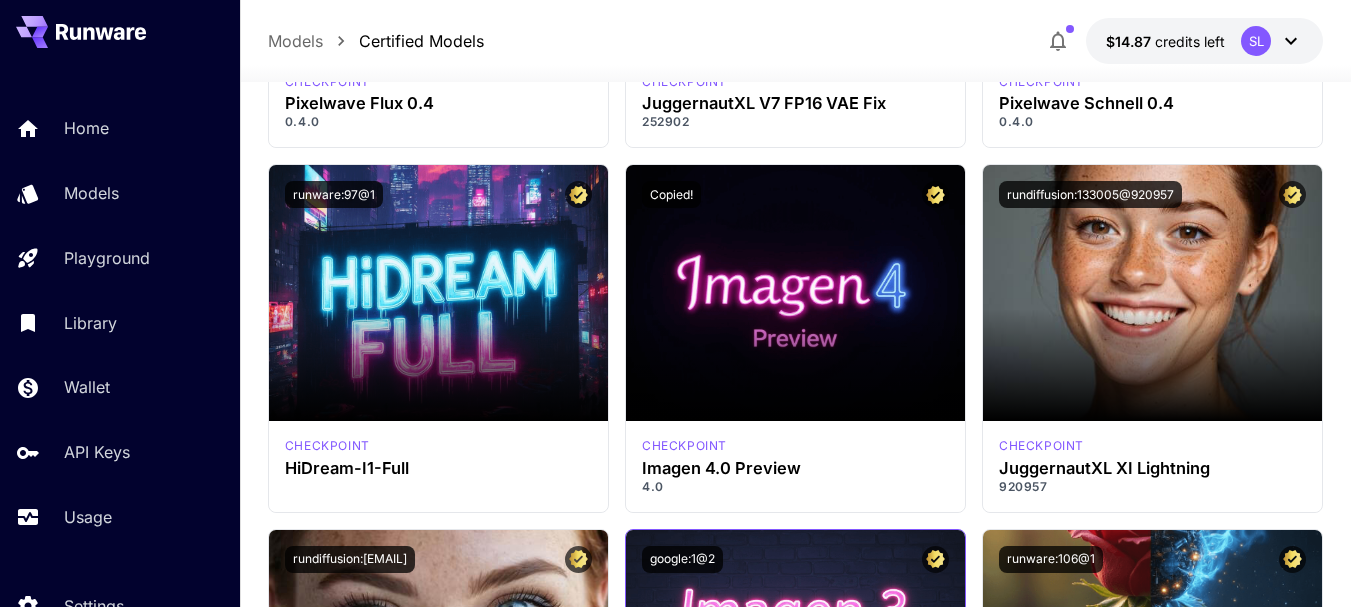 scroll, scrollTop: 18000, scrollLeft: 0, axis: vertical 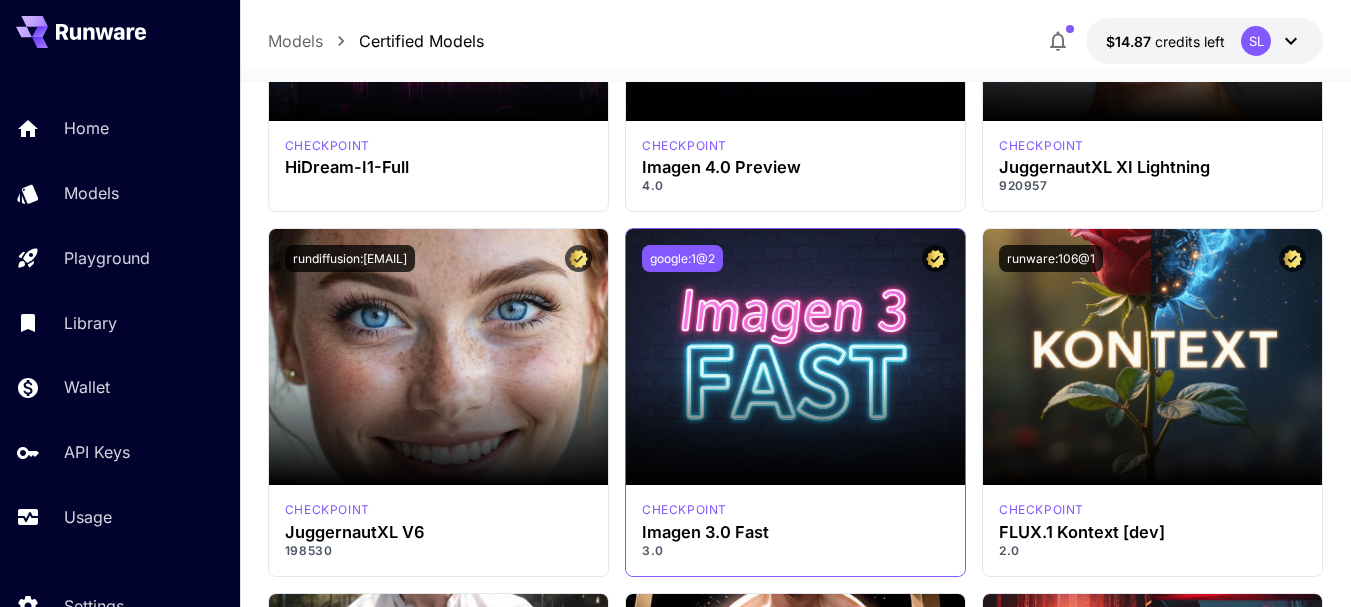 click on "google:1@2" at bounding box center [682, 258] 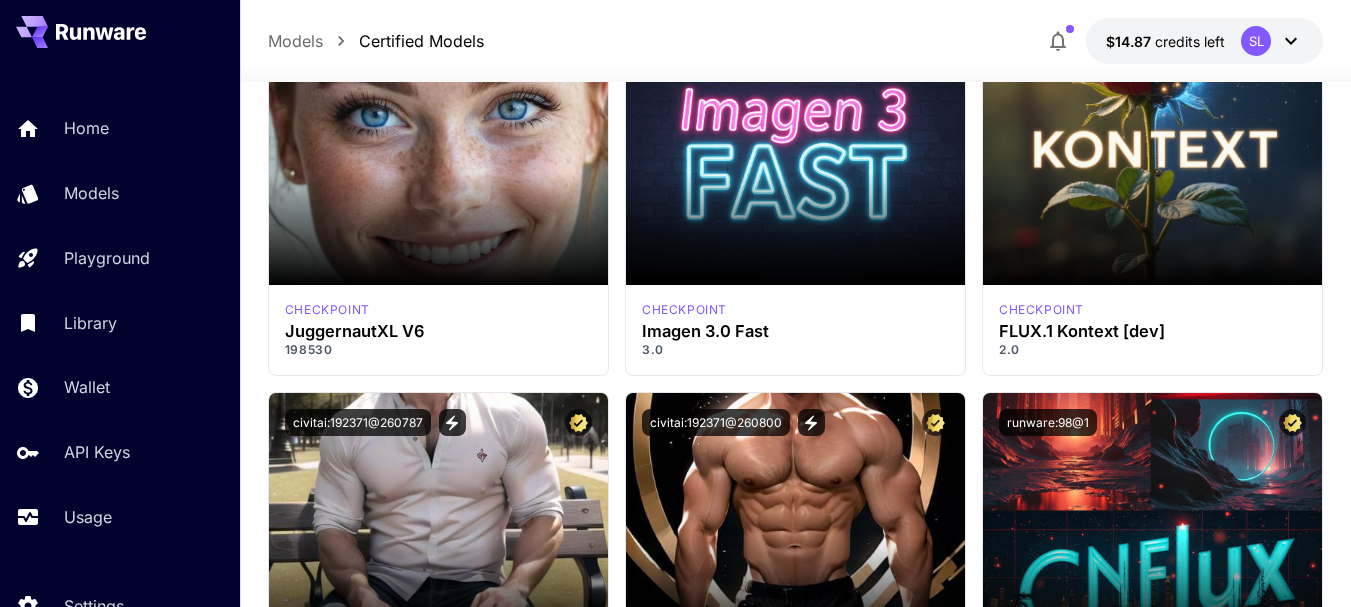 scroll, scrollTop: 18500, scrollLeft: 0, axis: vertical 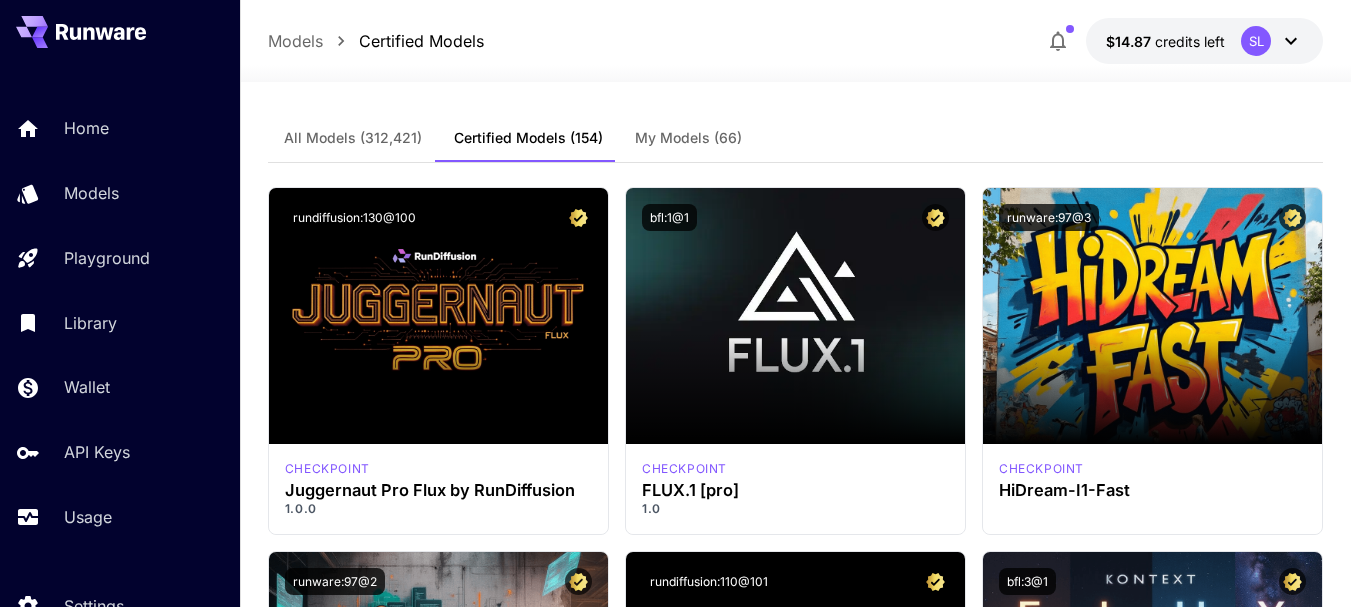 click on "All Models (312,421) Certified Models (154) My Models (66)" at bounding box center (795, 138) 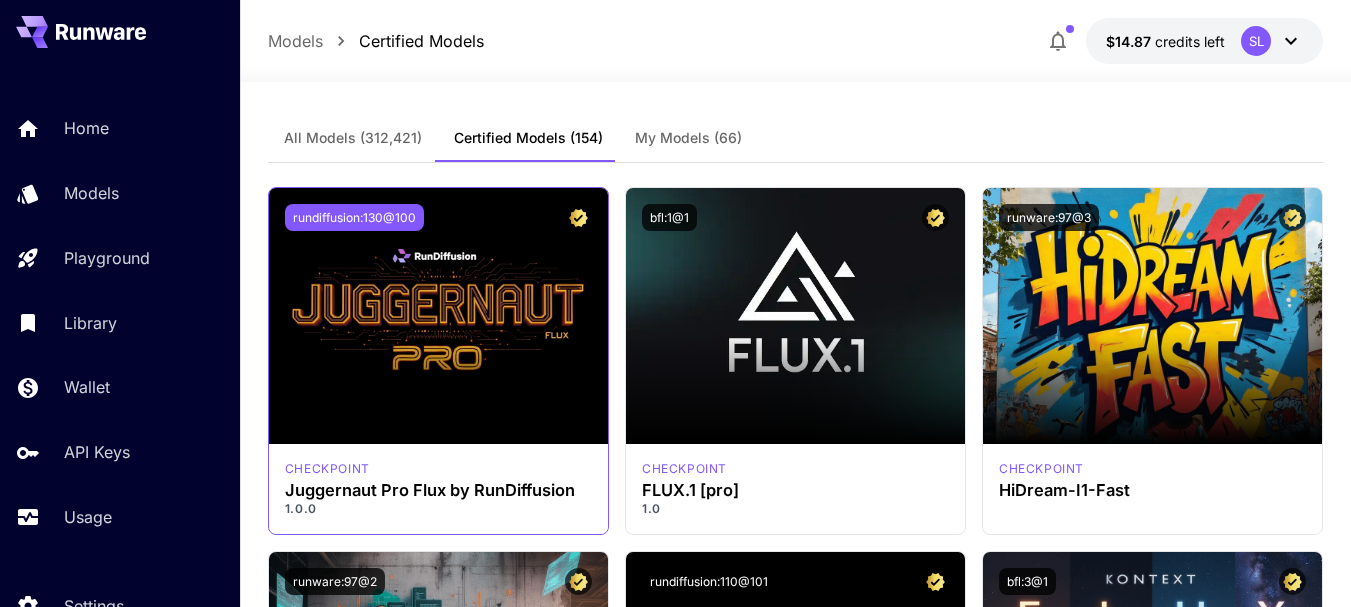 click on "rundiffusion:130@100" at bounding box center (354, 217) 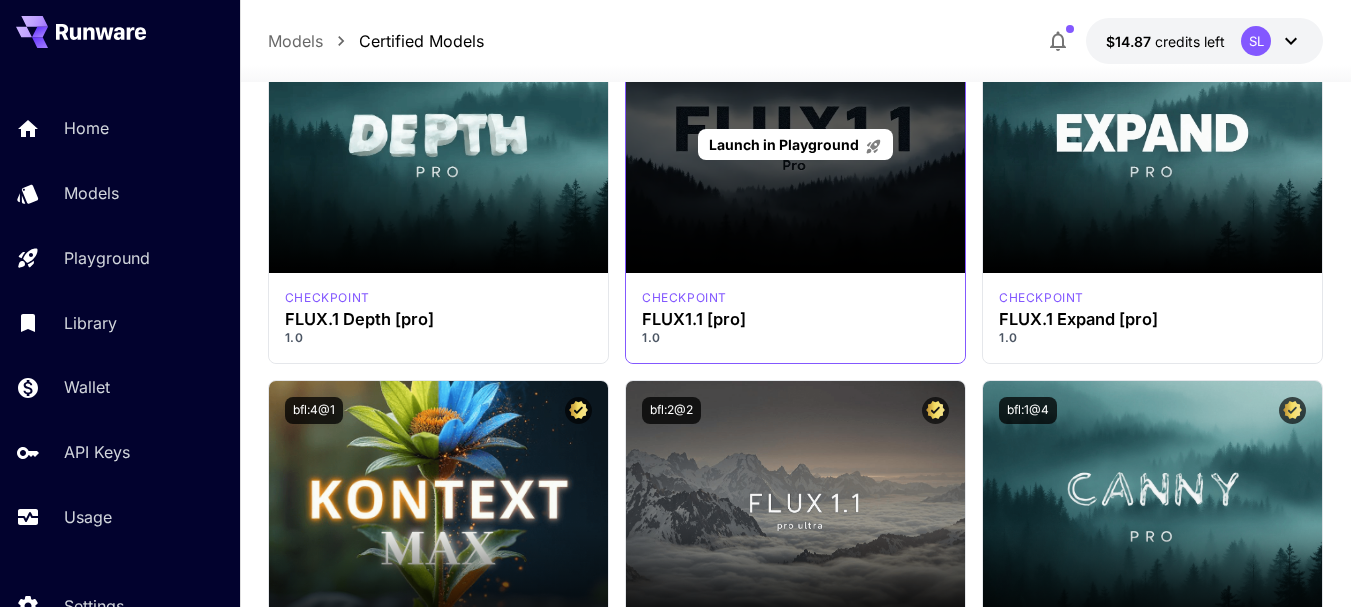 scroll, scrollTop: 800, scrollLeft: 0, axis: vertical 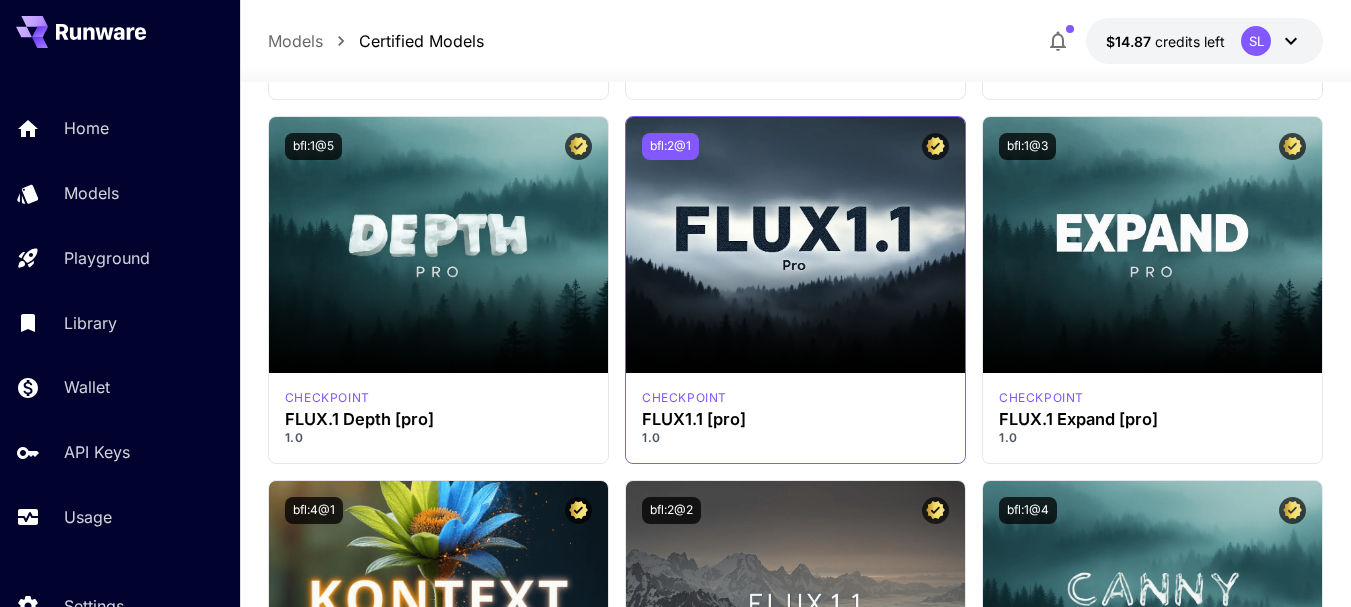click on "bfl:2@1" at bounding box center [670, 146] 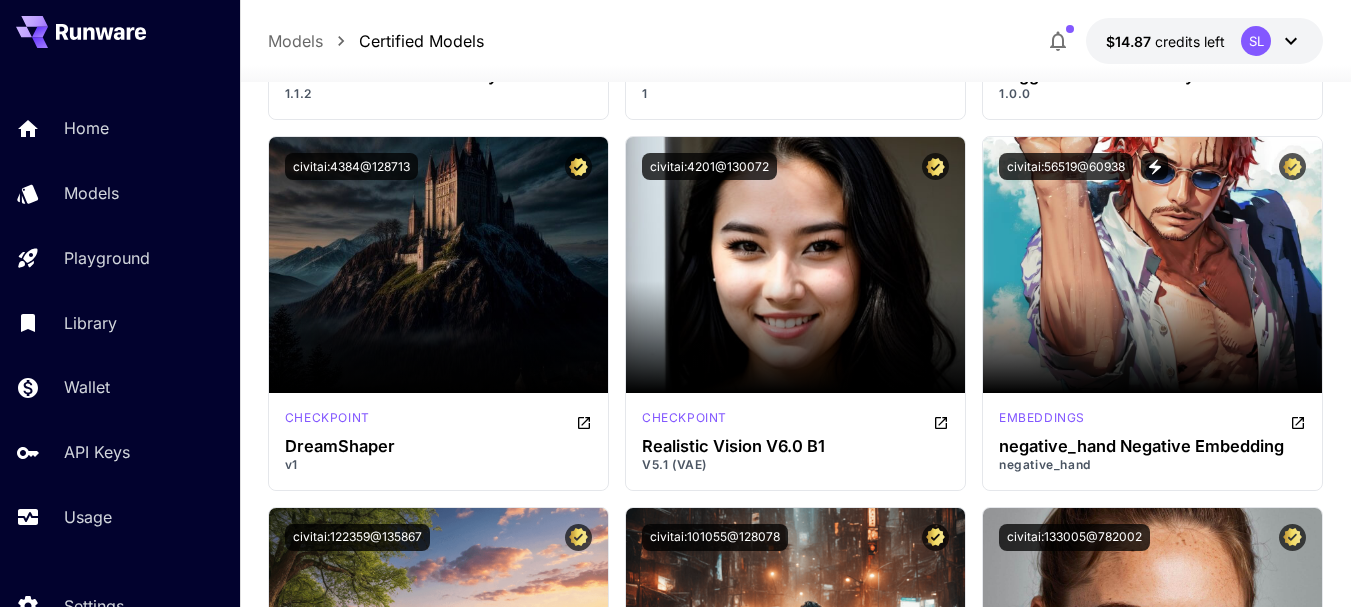 scroll, scrollTop: 2300, scrollLeft: 0, axis: vertical 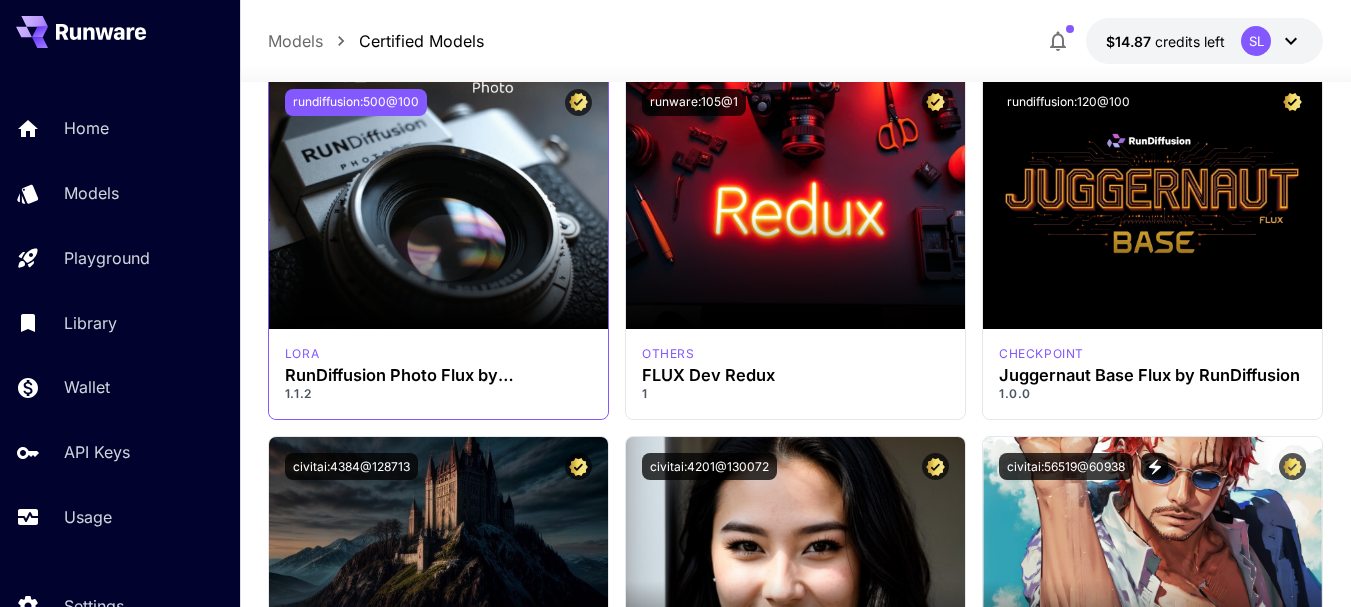 click on "rundiffusion:500@100" at bounding box center [356, 102] 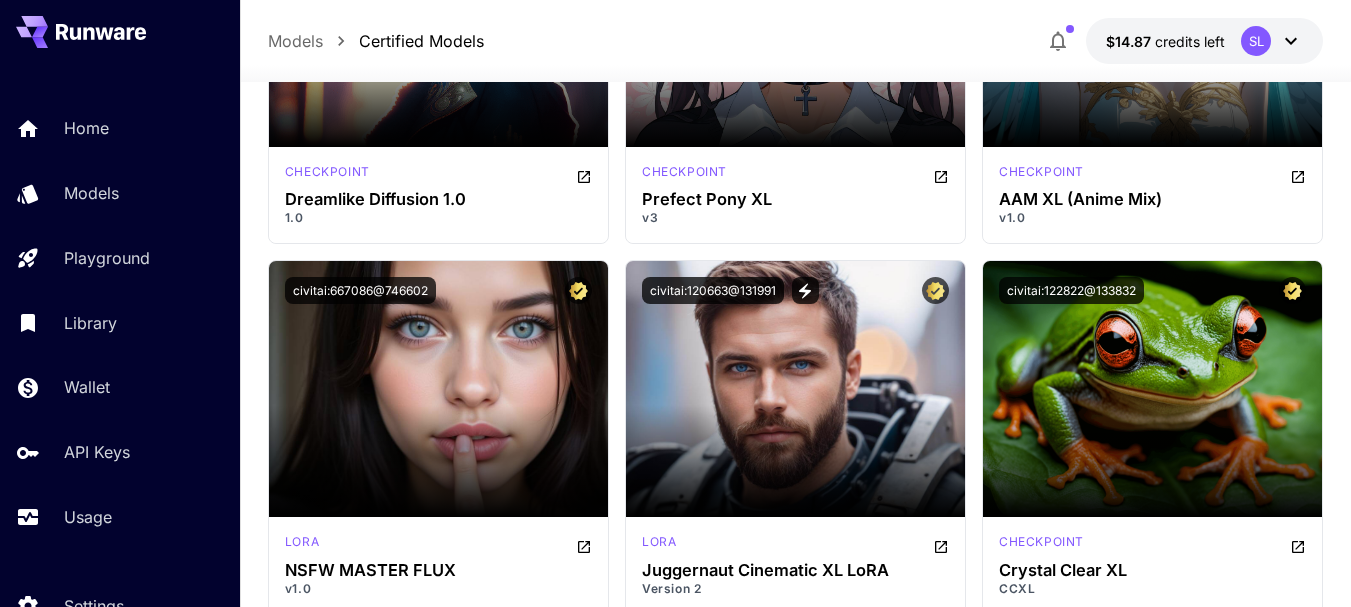 scroll, scrollTop: 5900, scrollLeft: 0, axis: vertical 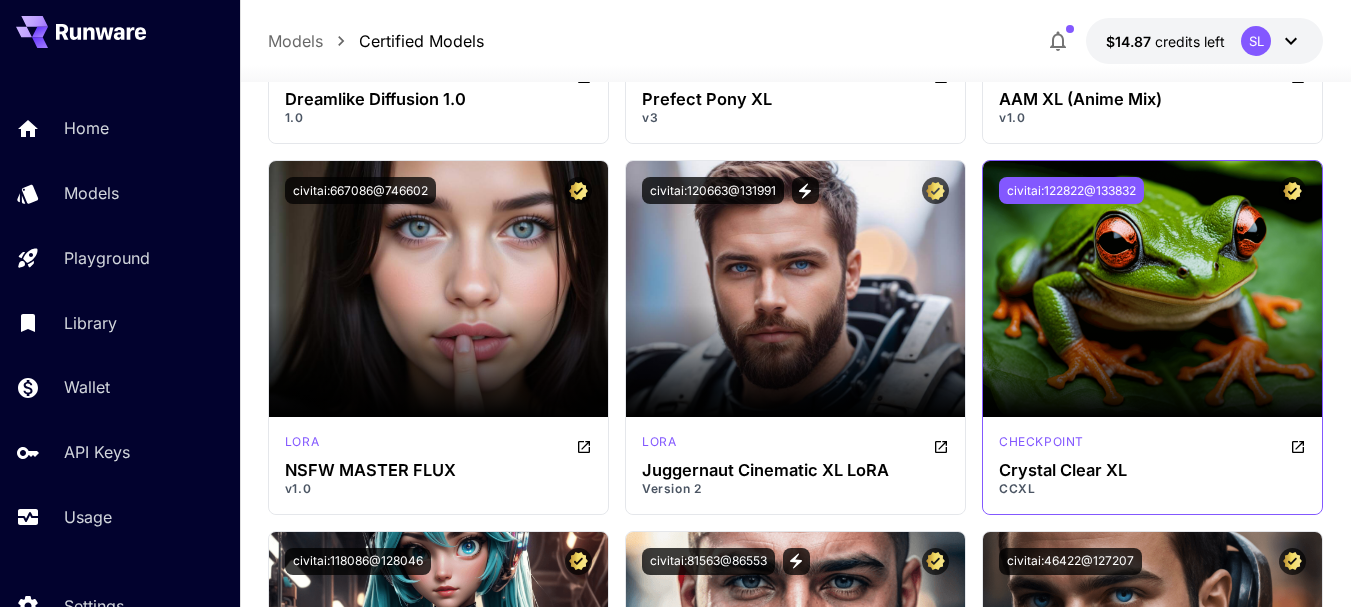click on "civitai:122822@133832" at bounding box center [1071, 190] 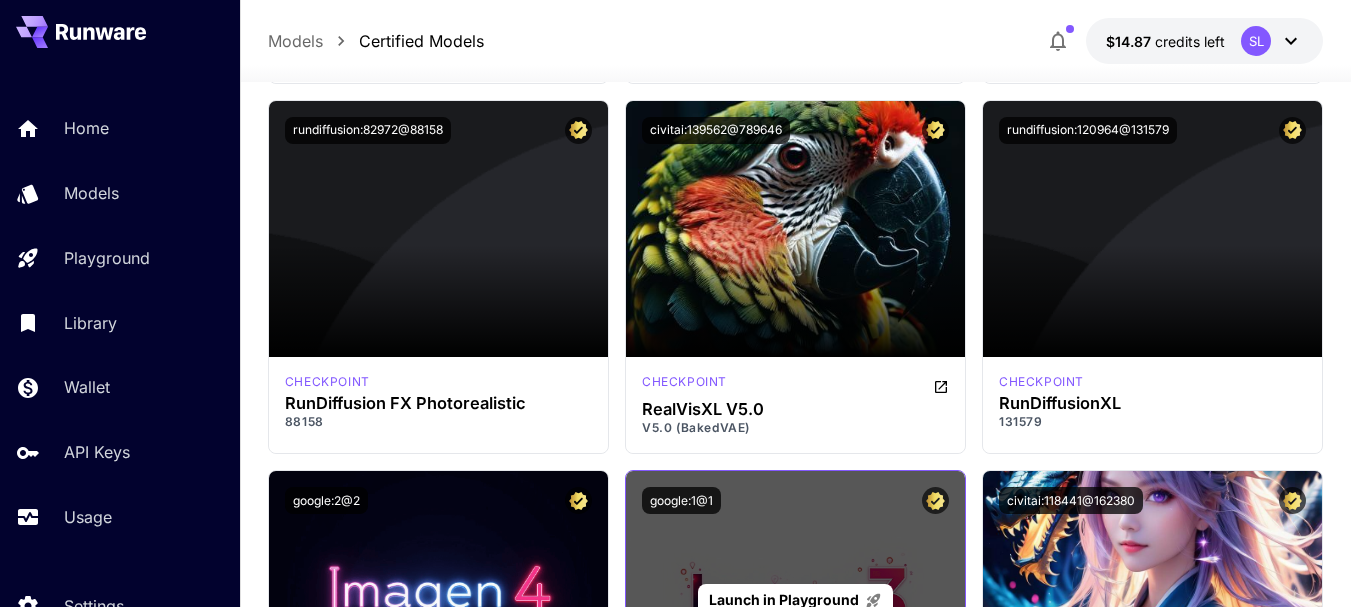 scroll, scrollTop: 7100, scrollLeft: 0, axis: vertical 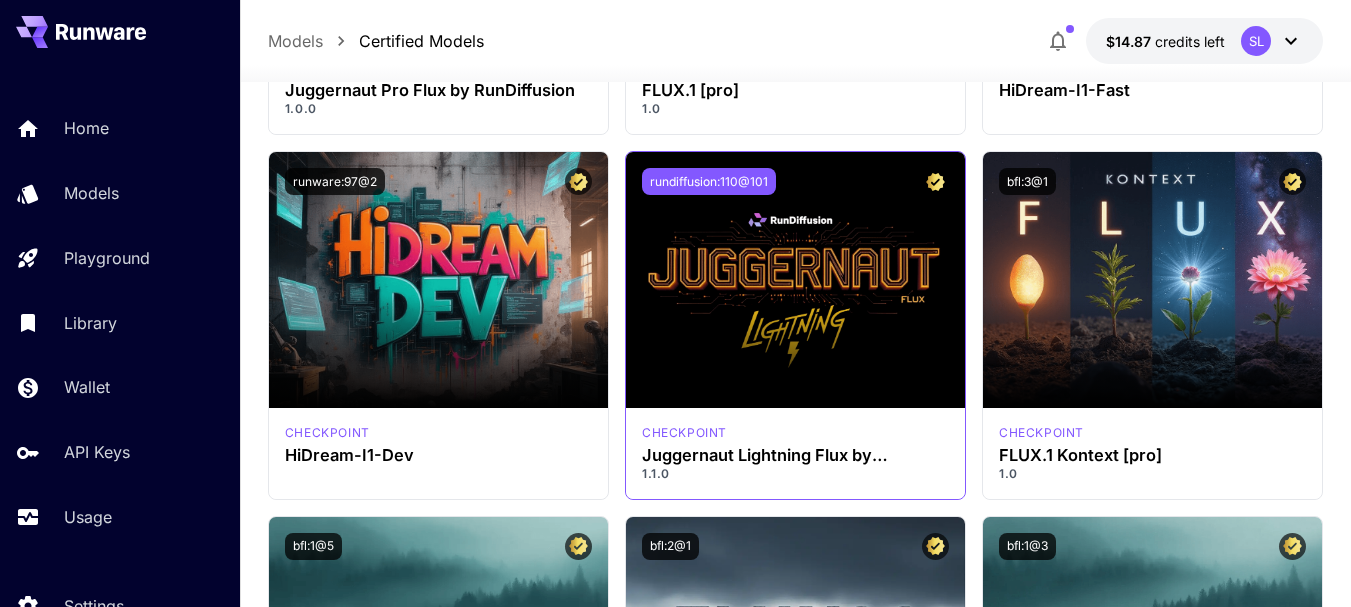 click on "rundiffusion:110@101" at bounding box center [709, 181] 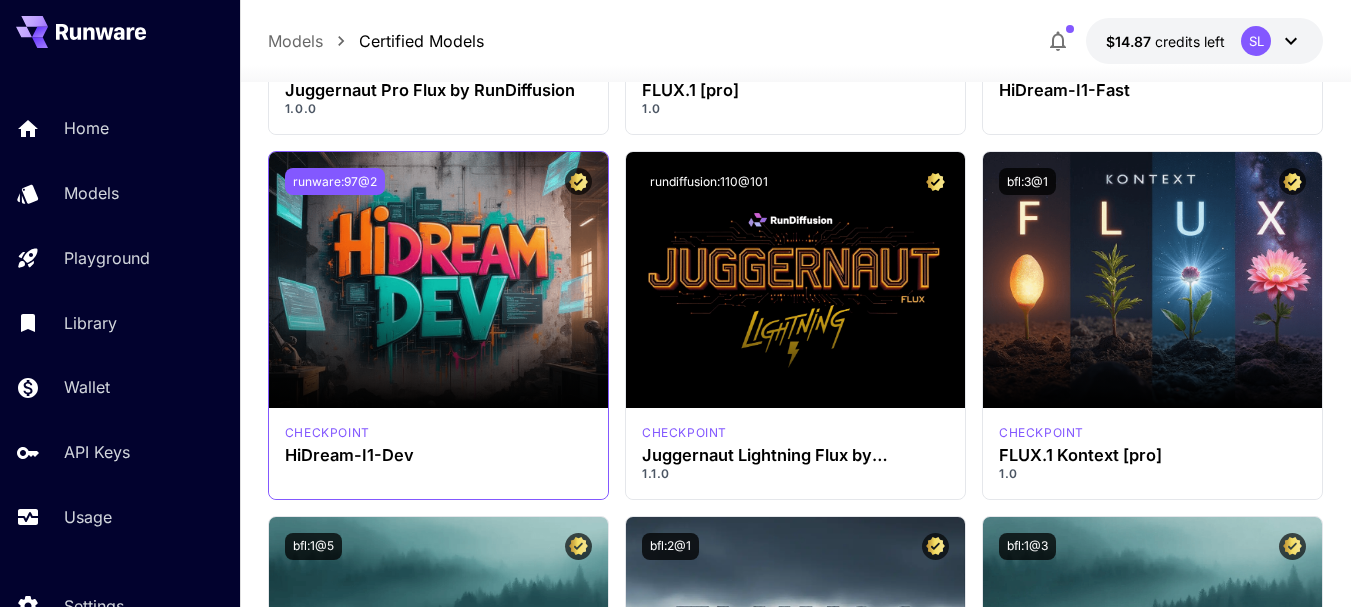click on "runware:97@2" at bounding box center (335, 181) 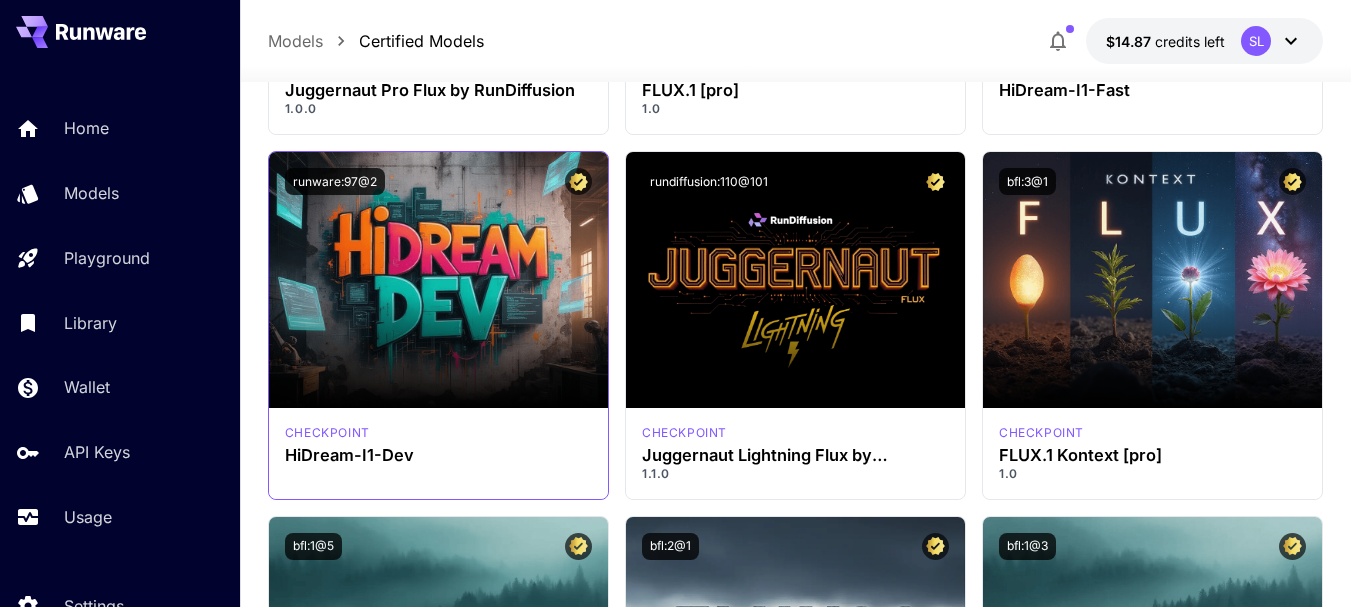 click on "runware:97@2" at bounding box center [438, 181] 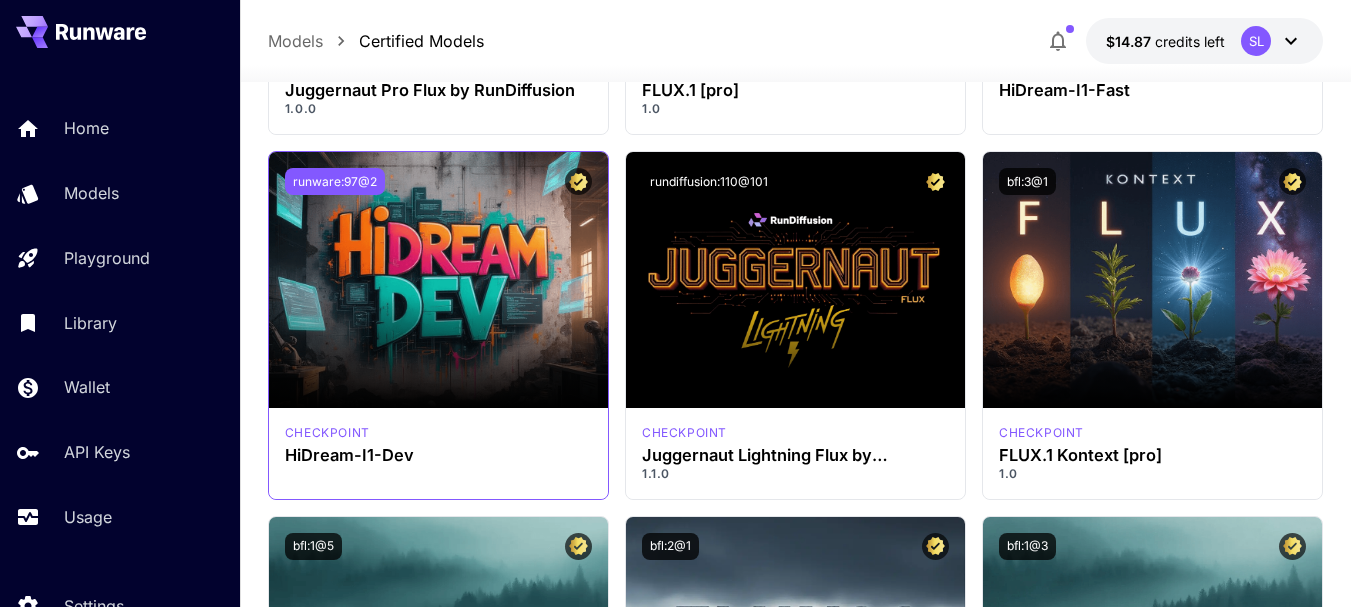 click on "runware:97@2" at bounding box center (335, 181) 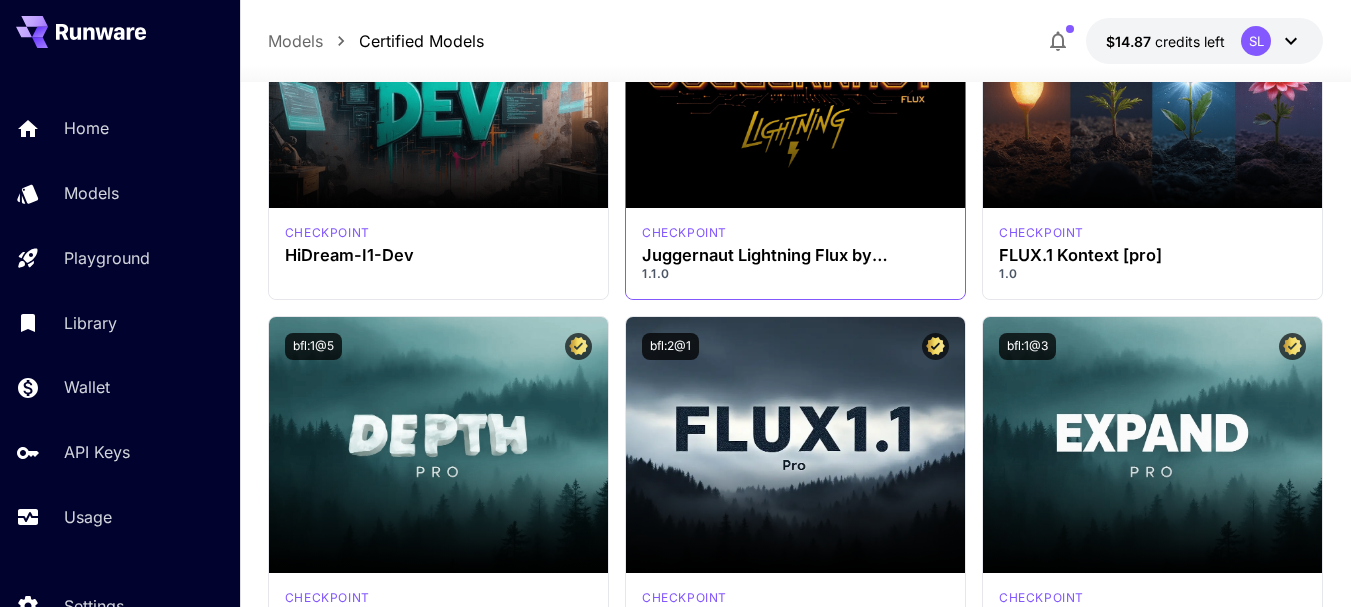 scroll, scrollTop: 400, scrollLeft: 0, axis: vertical 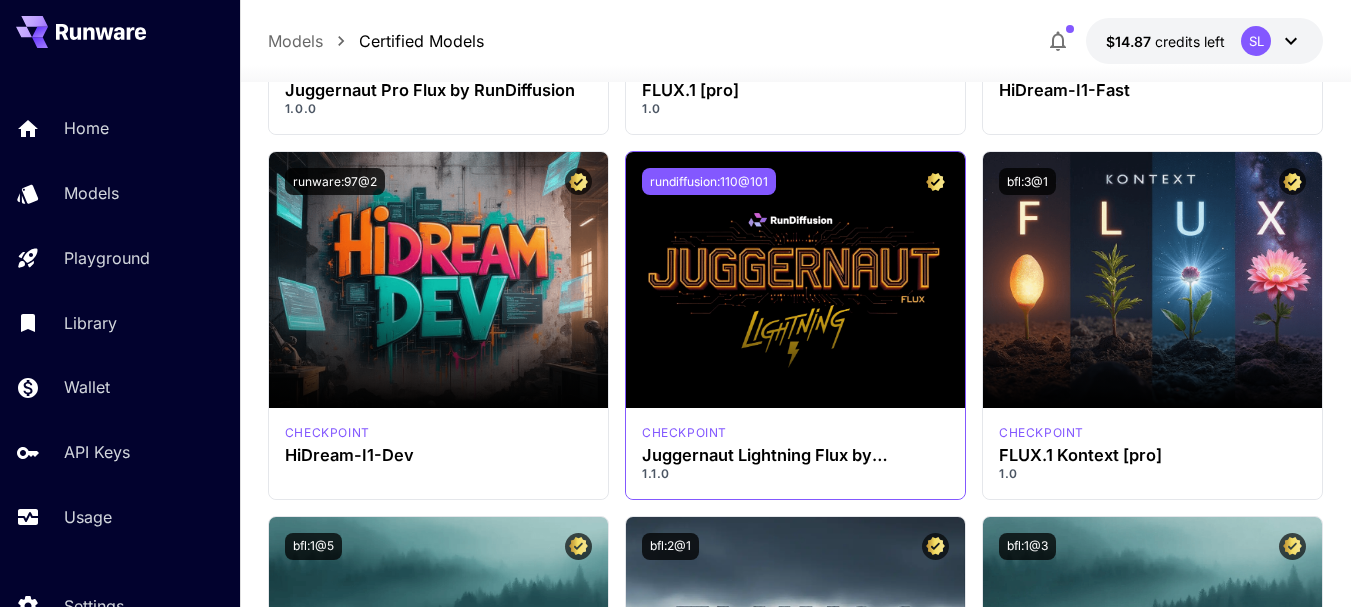 click on "rundiffusion:110@101" at bounding box center (709, 181) 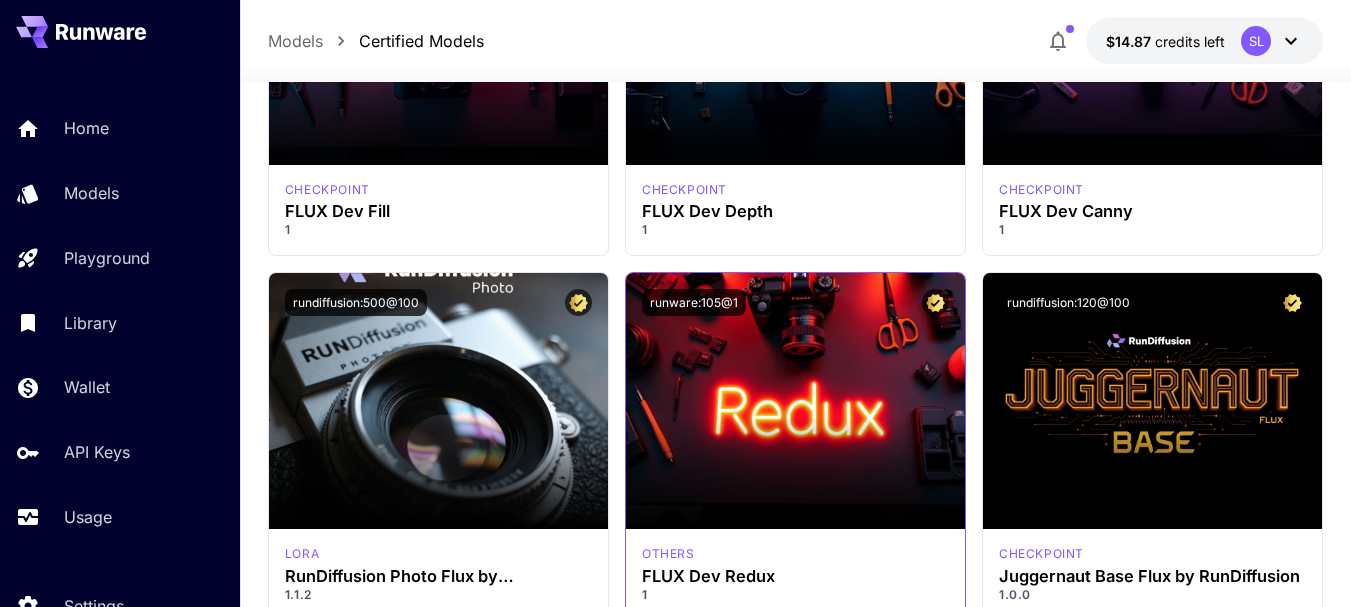 scroll, scrollTop: 1500, scrollLeft: 0, axis: vertical 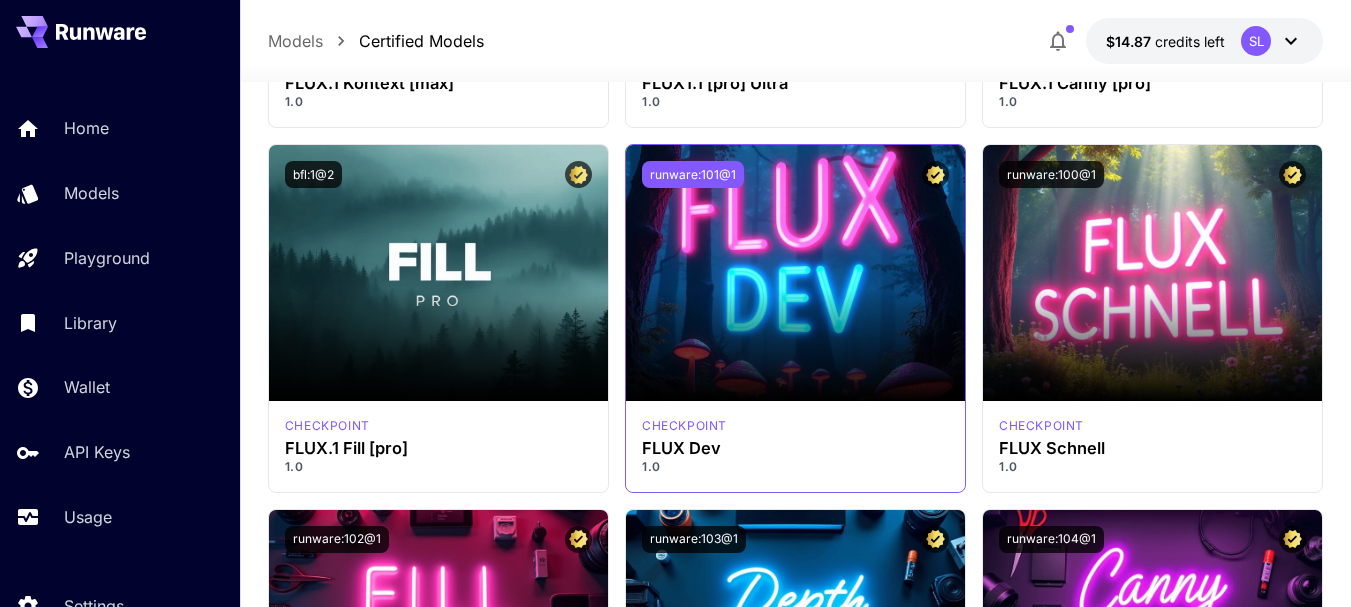 click on "runware:101@1" at bounding box center (693, 174) 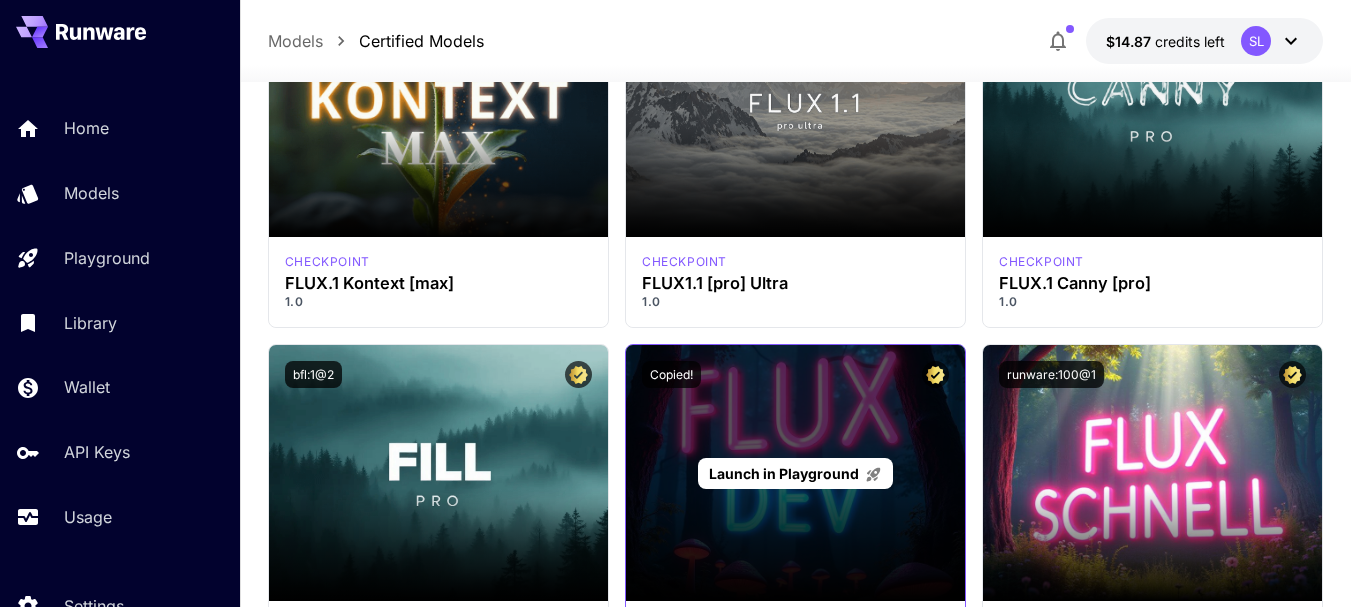 scroll, scrollTop: 1200, scrollLeft: 0, axis: vertical 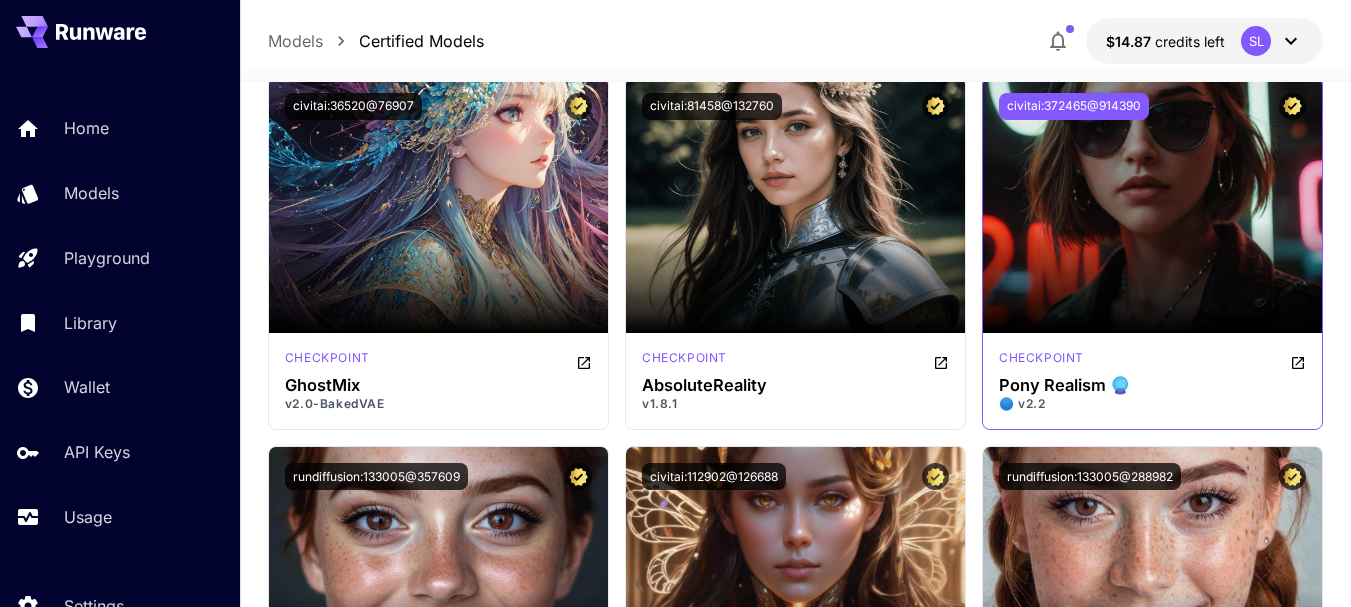 click on "civitai:372465@914390" at bounding box center [1074, 106] 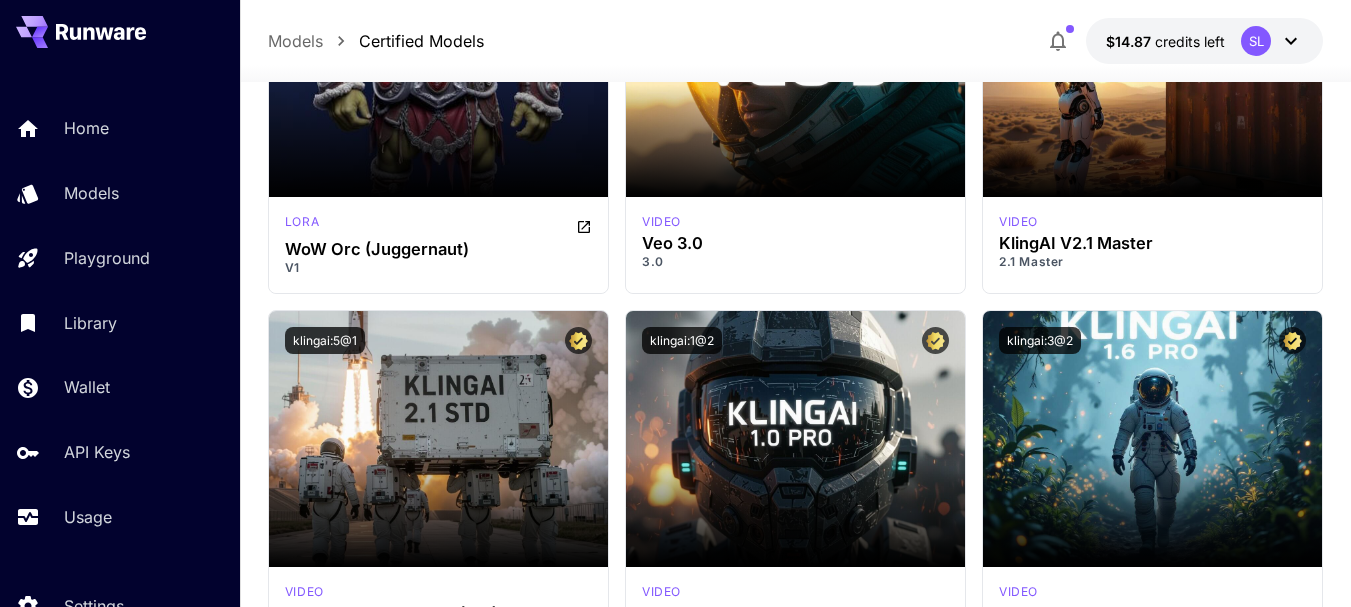 scroll, scrollTop: 14500, scrollLeft: 0, axis: vertical 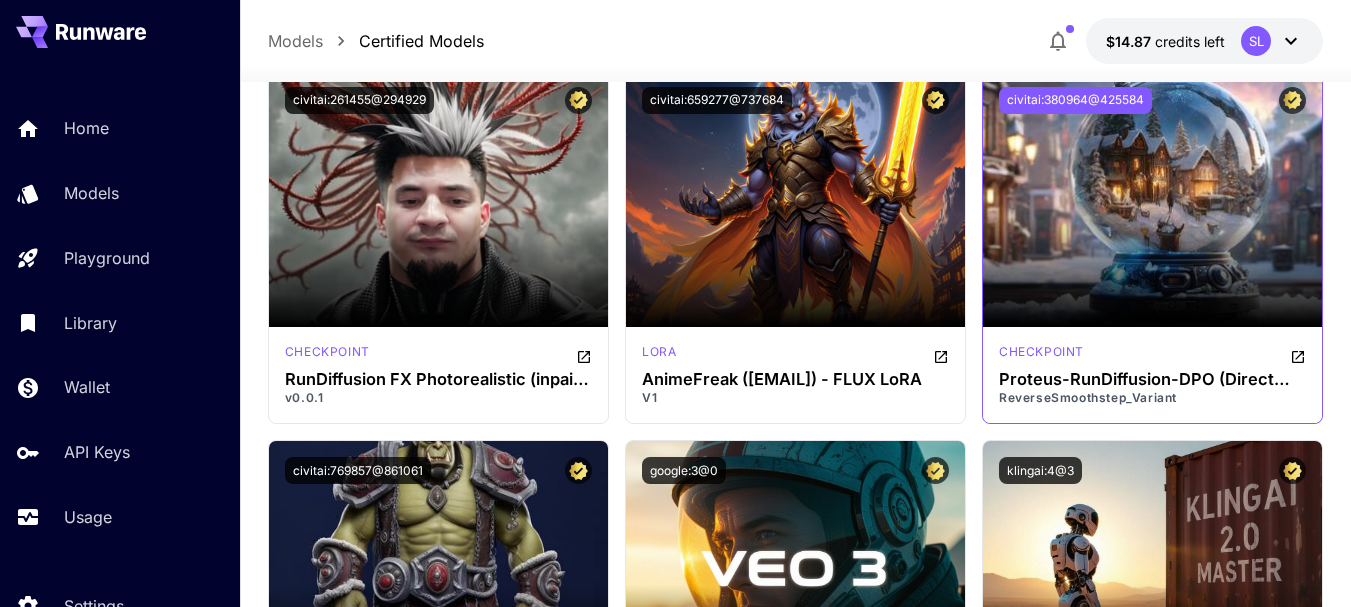 click on "civitai:380964@425584" at bounding box center (1075, 100) 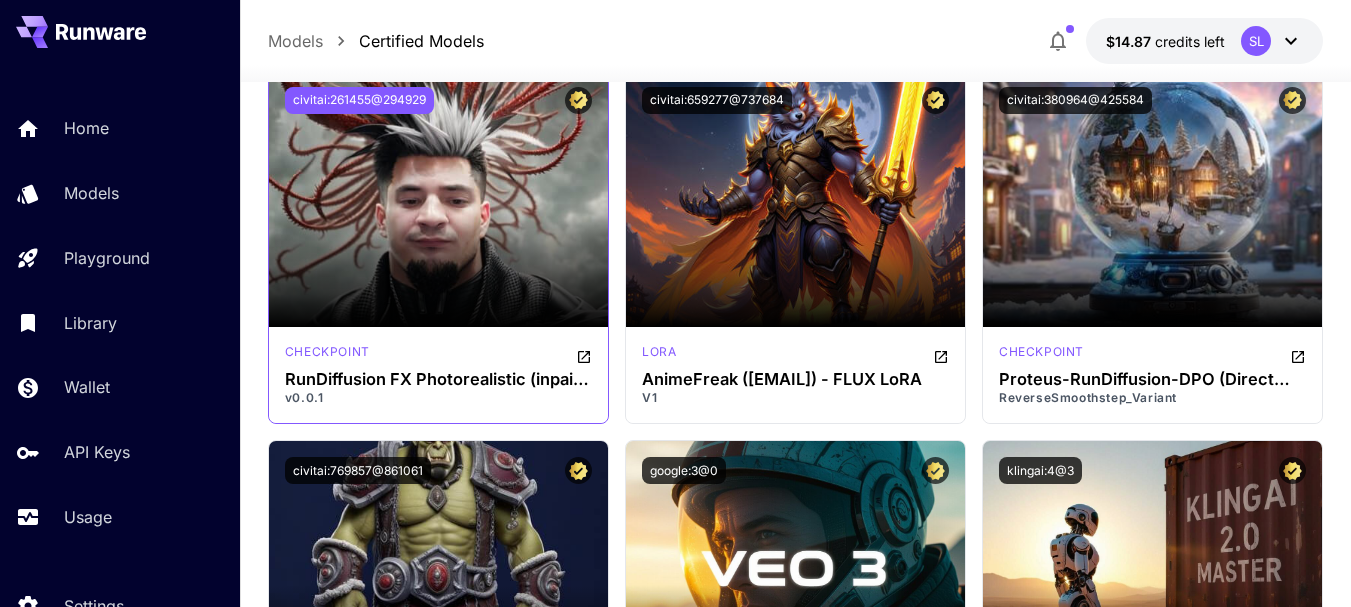 click on "civitai:261455@294929" at bounding box center [359, 100] 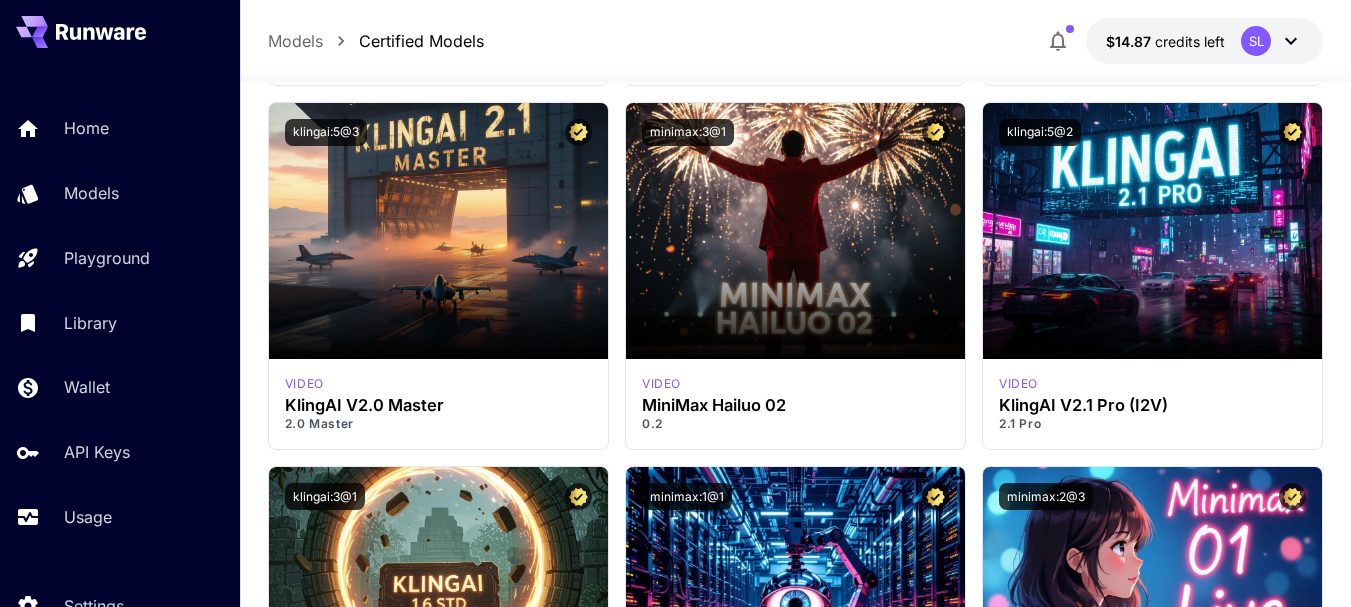 scroll, scrollTop: 16900, scrollLeft: 0, axis: vertical 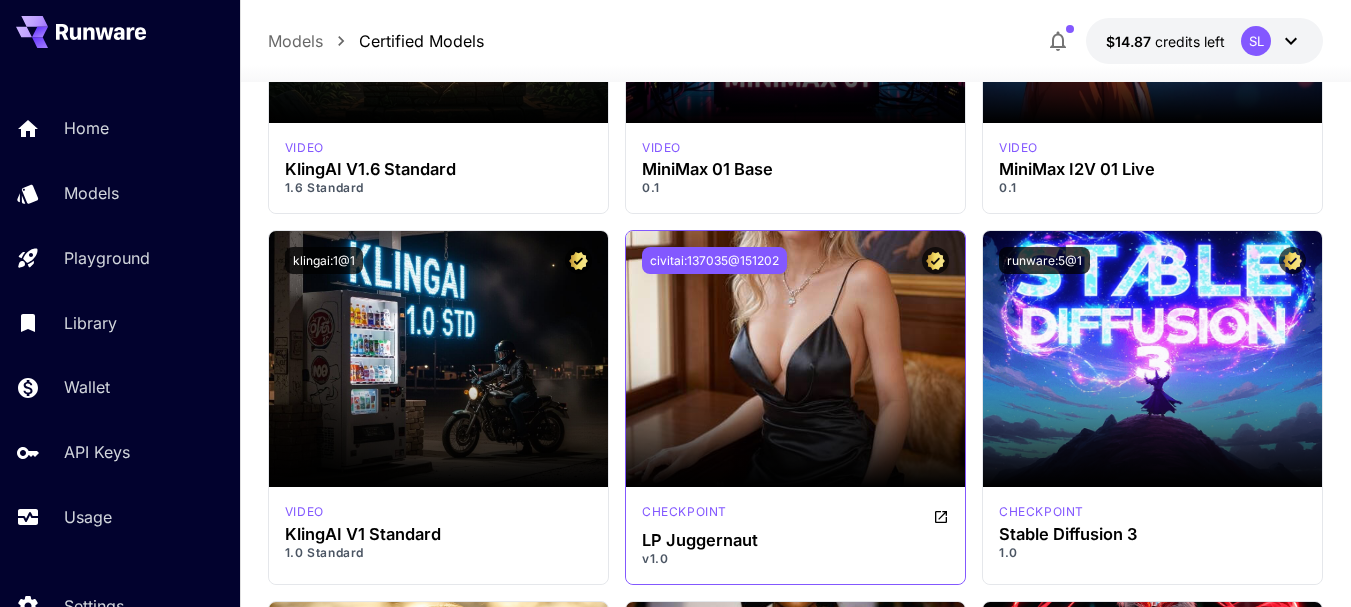 click on "civitai:137035@151202" at bounding box center [714, 260] 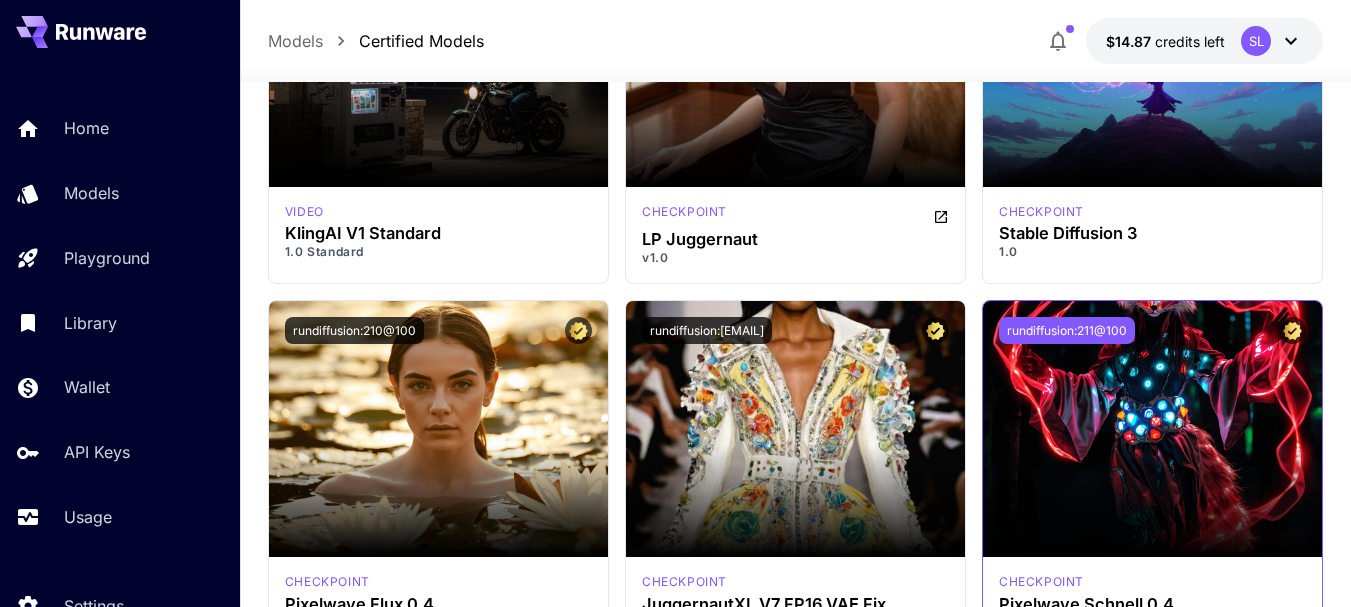 scroll, scrollTop: 17300, scrollLeft: 0, axis: vertical 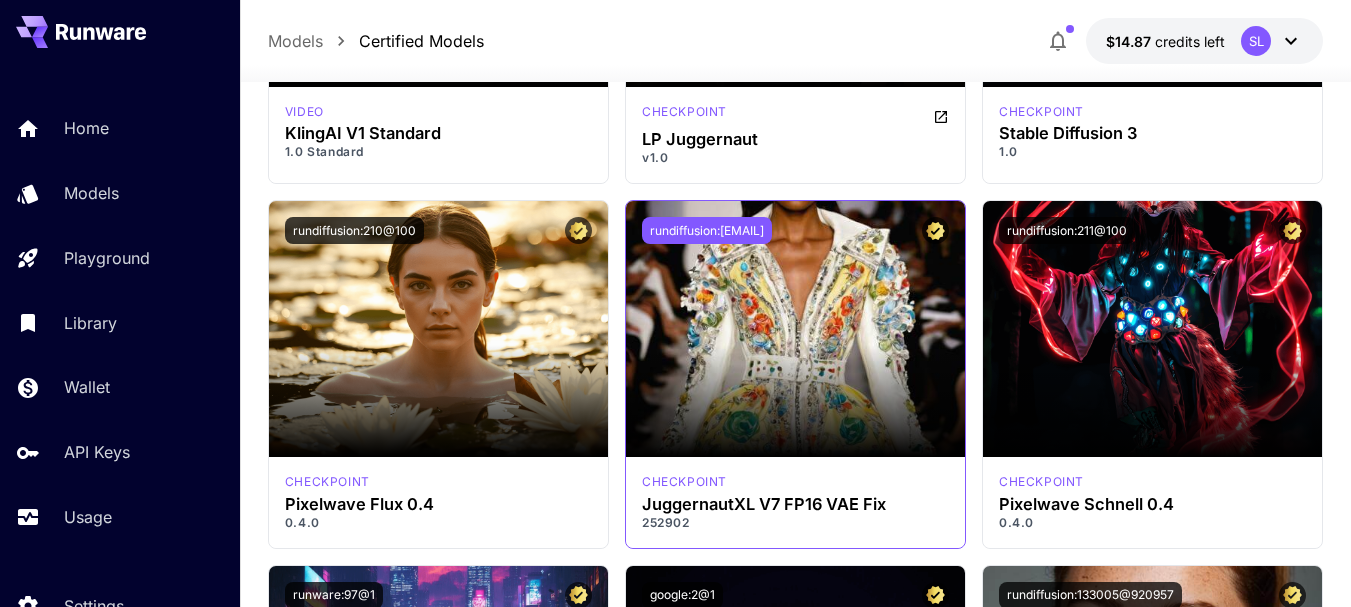 click on "rundiffusion:133005@252902" at bounding box center (707, 230) 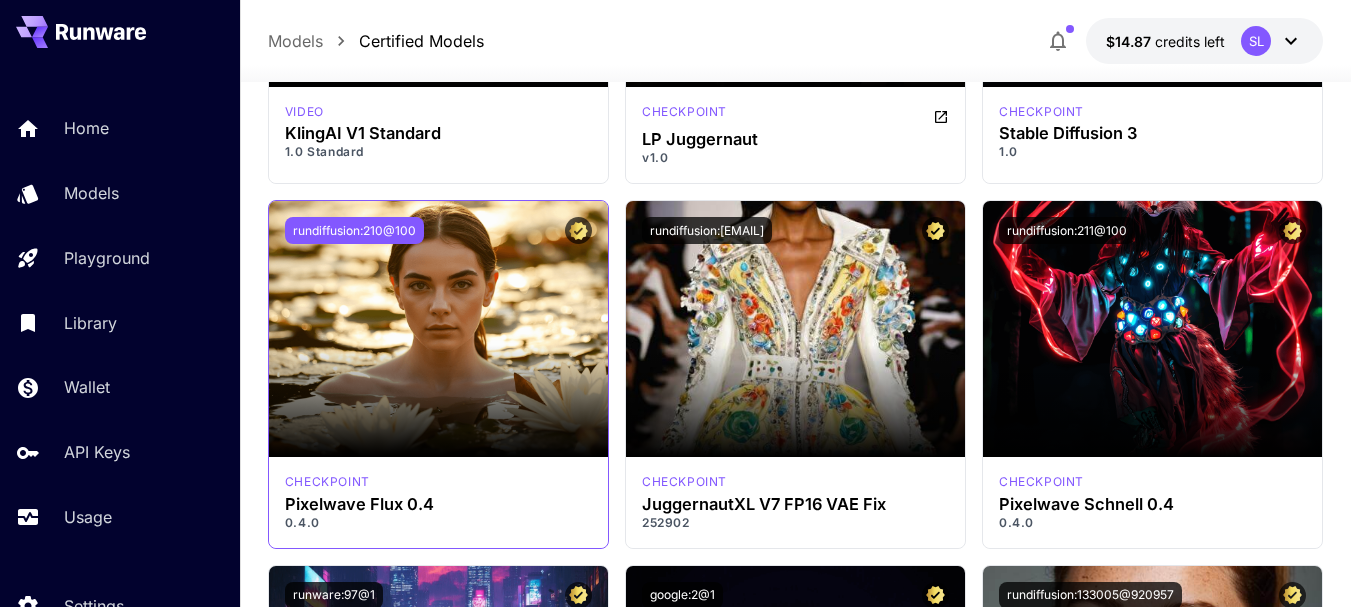 click on "rundiffusion:210@100" at bounding box center [354, 230] 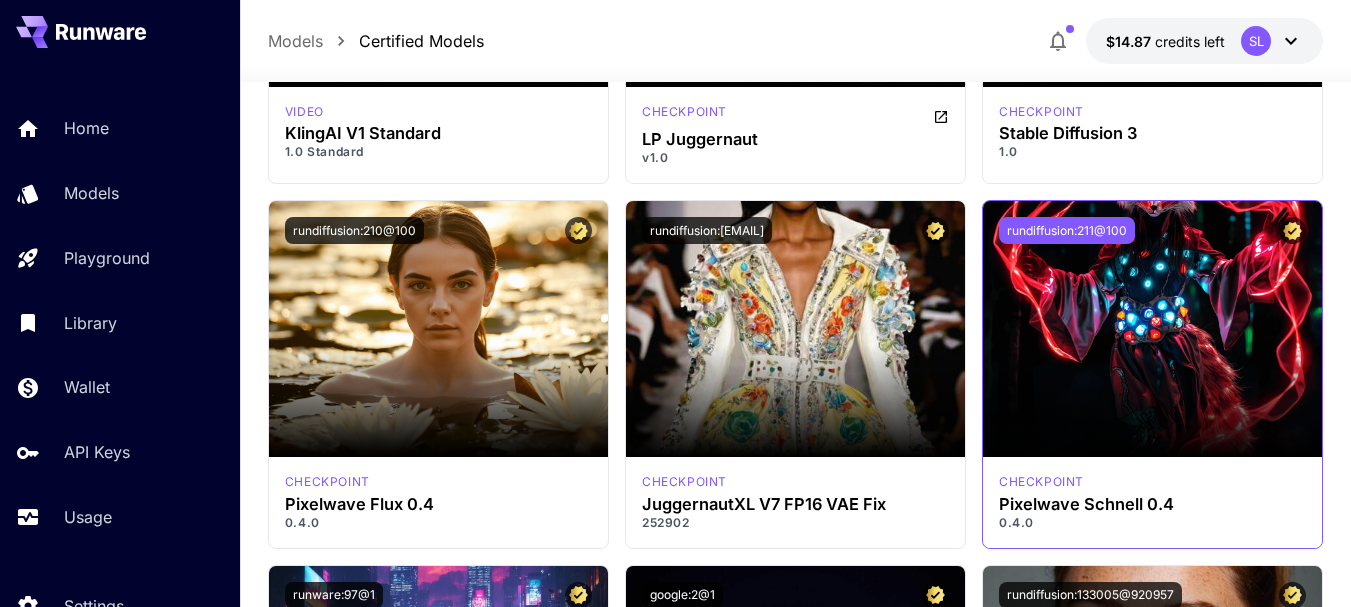 click on "rundiffusion:211@100" at bounding box center [1067, 230] 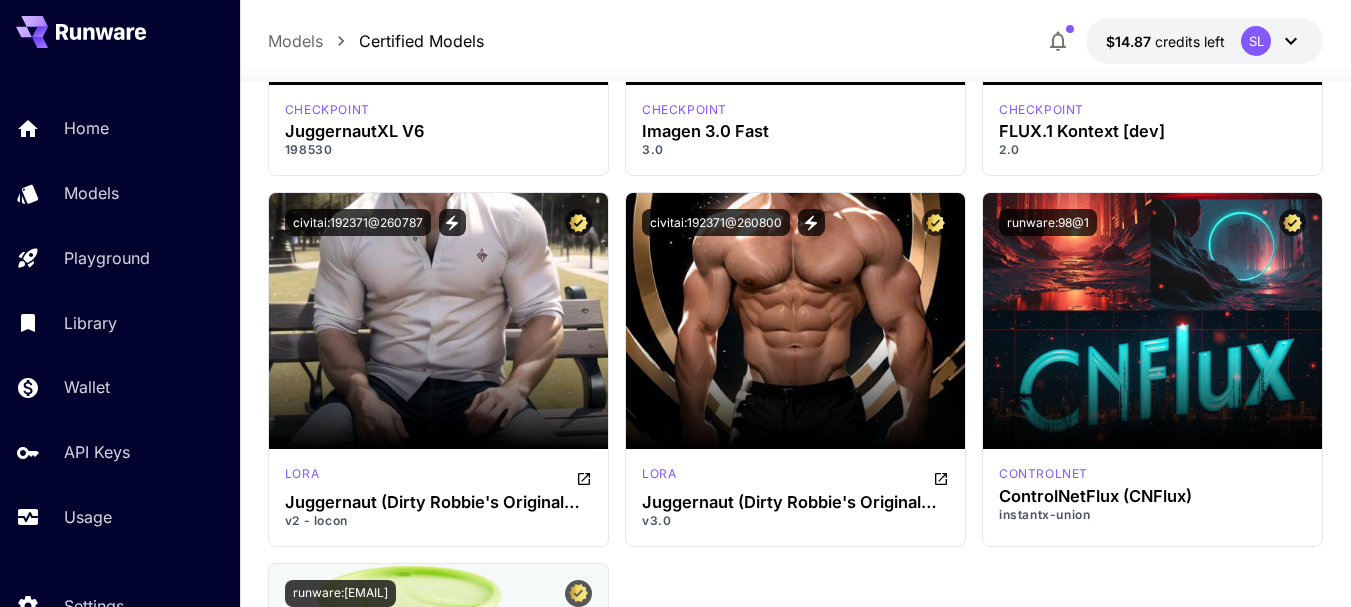 scroll, scrollTop: 18788, scrollLeft: 0, axis: vertical 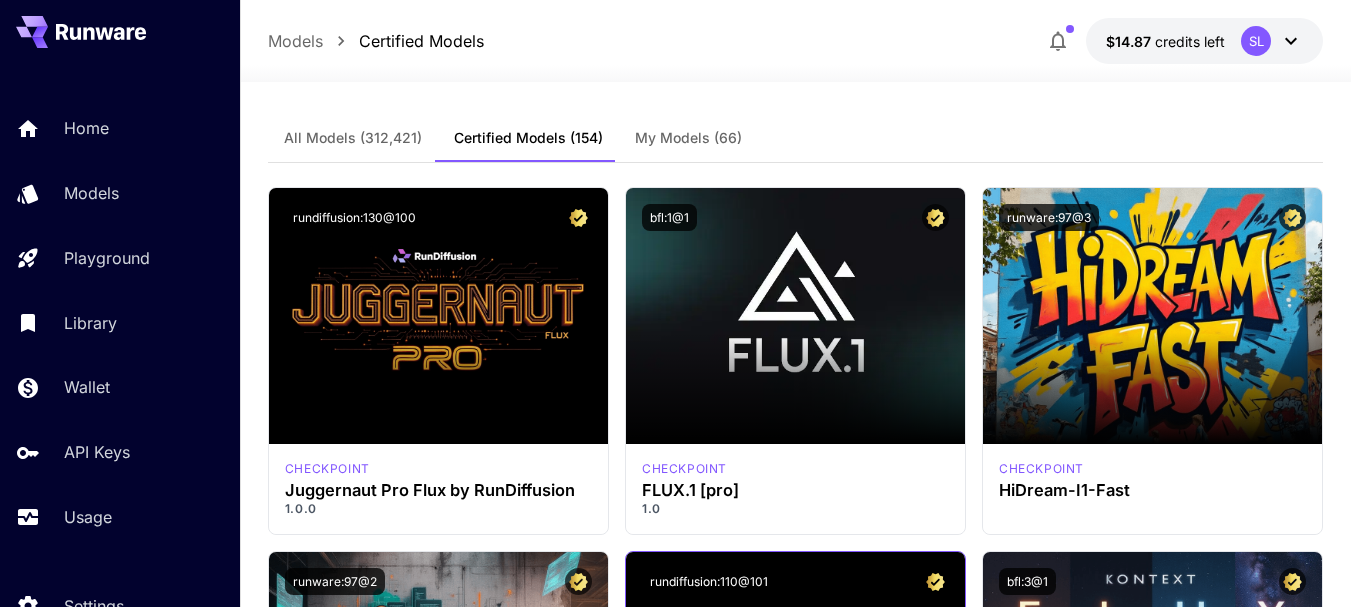 click on "Launch in Playground rundiffusion:130@100                             checkpoint Juggernaut Pro Flux by RunDiffusion 1.0.0 Launch in Playground bfl:1@1                             checkpoint FLUX.1 [pro] 1.0 Launch in Playground runware:97@3                             checkpoint HiDream-I1-Fast Launch in Playground runware:97@2                             checkpoint HiDream-I1-Dev Launch in Playground rundiffusion:110@101                             checkpoint Juggernaut Lightning Flux by RunDiffusion 1.1.0 Launch in Playground bfl:3@1                             checkpoint FLUX.1 Kontext [pro] 1.0 Launch in Playground bfl:1@5                             checkpoint FLUX.1 Depth [pro] 1.0 Launch in Playground bfl:2@1                             checkpoint FLUX1.1 [pro] 1.0 Launch in Playground bfl:1@3                             checkpoint FLUX.1 Expand [pro] 1.0 Launch in Playground bfl:4@1                             checkpoint FLUX.1 Kontext [max] 1.0 Launch in Playground bfl:2@2" at bounding box center [795, 9748] 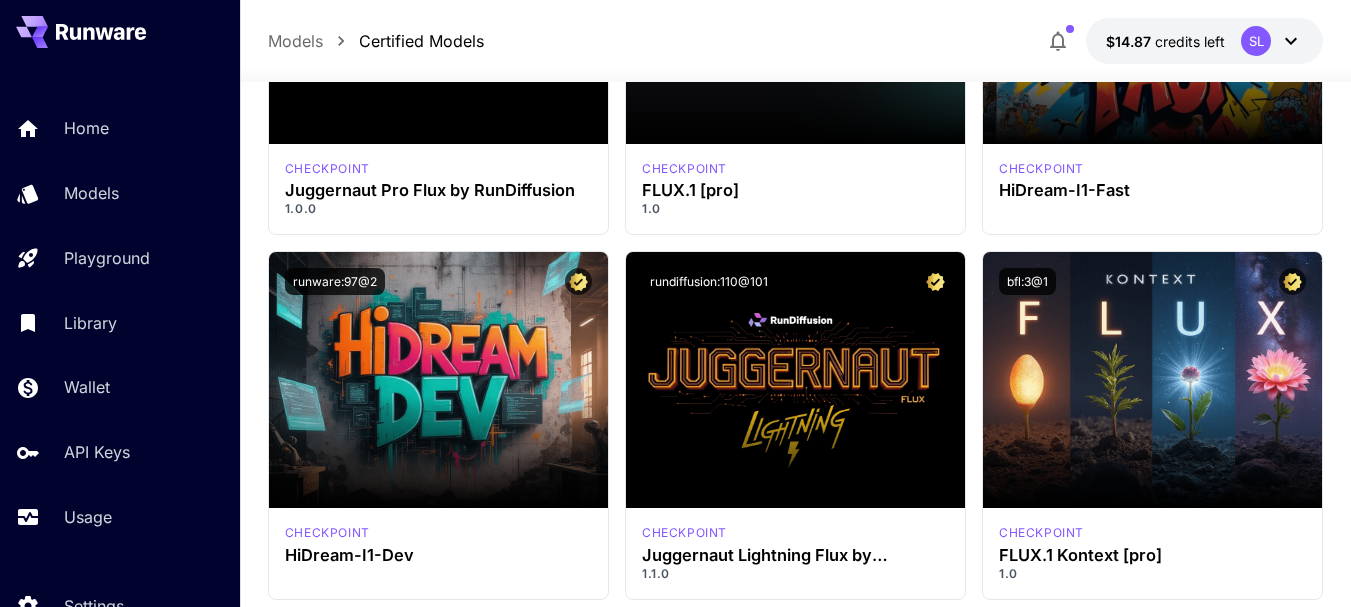 click on "Launch in Playground rundiffusion:130@100                             checkpoint Juggernaut Pro Flux by RunDiffusion 1.0.0 Launch in Playground bfl:1@1                             checkpoint FLUX.1 [pro] 1.0 Launch in Playground runware:97@3                             checkpoint HiDream-I1-Fast Launch in Playground runware:97@2                             checkpoint HiDream-I1-Dev Launch in Playground rundiffusion:110@101                             checkpoint Juggernaut Lightning Flux by RunDiffusion 1.1.0 Launch in Playground bfl:3@1                             checkpoint FLUX.1 Kontext [pro] 1.0 Launch in Playground bfl:1@5                             checkpoint FLUX.1 Depth [pro] 1.0 Launch in Playground bfl:2@1                             checkpoint FLUX1.1 [pro] 1.0 Launch in Playground bfl:1@3                             checkpoint FLUX.1 Expand [pro] 1.0 Launch in Playground bfl:4@1                             checkpoint FLUX.1 Kontext [max] 1.0 Launch in Playground bfl:2@2" at bounding box center (795, 9449) 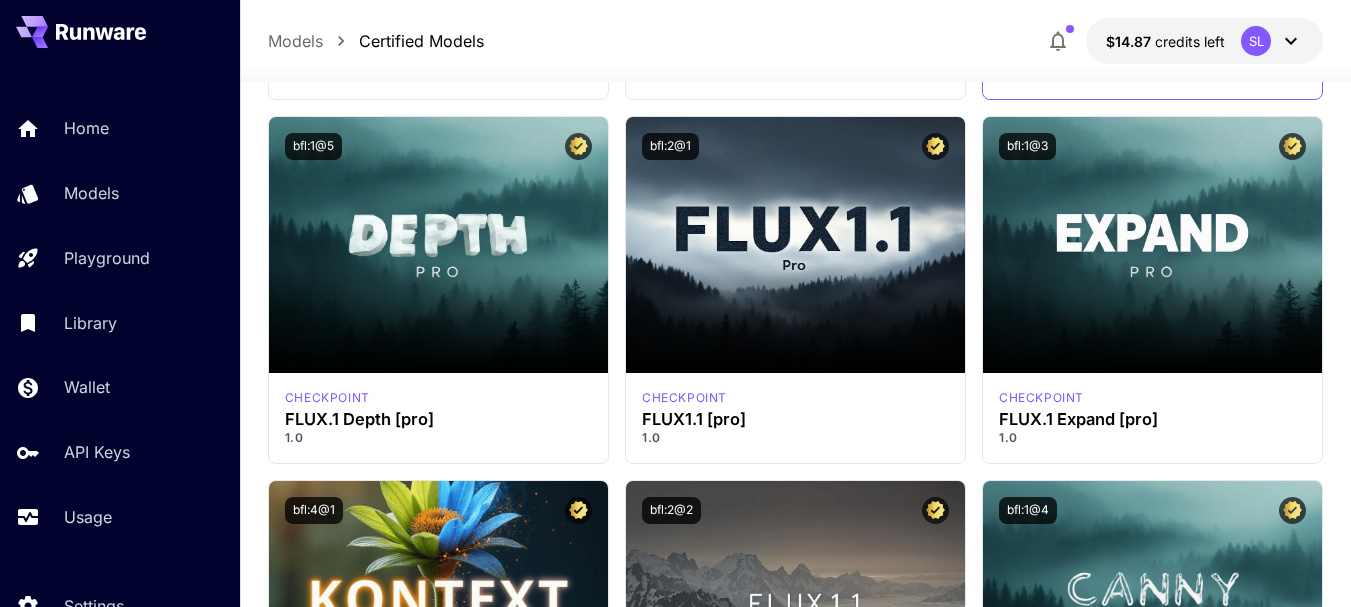 scroll, scrollTop: 1000, scrollLeft: 0, axis: vertical 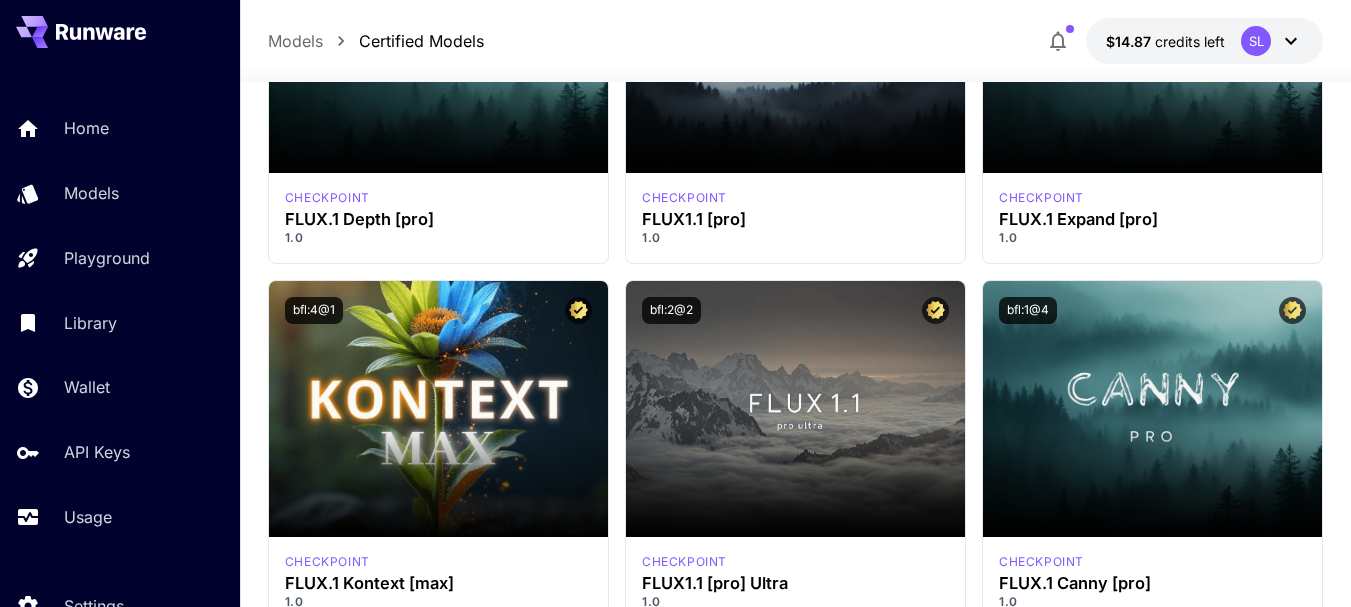 click on "Launch in Playground rundiffusion:130@100                             checkpoint Juggernaut Pro Flux by RunDiffusion 1.0.0 Launch in Playground bfl:1@1                             checkpoint FLUX.1 [pro] 1.0 Launch in Playground runware:97@3                             checkpoint HiDream-I1-Fast Launch in Playground runware:97@2                             checkpoint HiDream-I1-Dev Launch in Playground rundiffusion:110@101                             checkpoint Juggernaut Lightning Flux by RunDiffusion 1.1.0 Launch in Playground bfl:3@1                             checkpoint FLUX.1 Kontext [pro] 1.0 Launch in Playground bfl:1@5                             checkpoint FLUX.1 Depth [pro] 1.0 Launch in Playground bfl:2@1                             checkpoint FLUX1.1 [pro] 1.0 Launch in Playground bfl:1@3                             checkpoint FLUX.1 Expand [pro] 1.0 Launch in Playground bfl:4@1                             checkpoint FLUX.1 Kontext [max] 1.0 Launch in Playground bfl:2@2" at bounding box center [795, 8749] 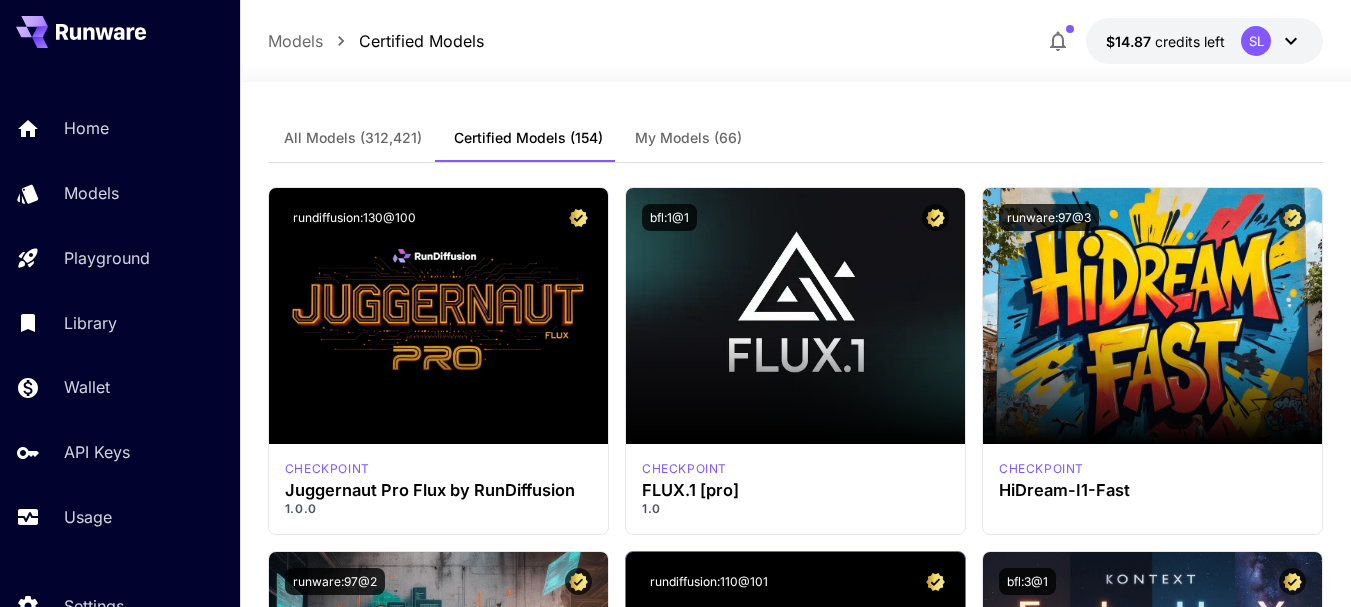 scroll, scrollTop: 300, scrollLeft: 0, axis: vertical 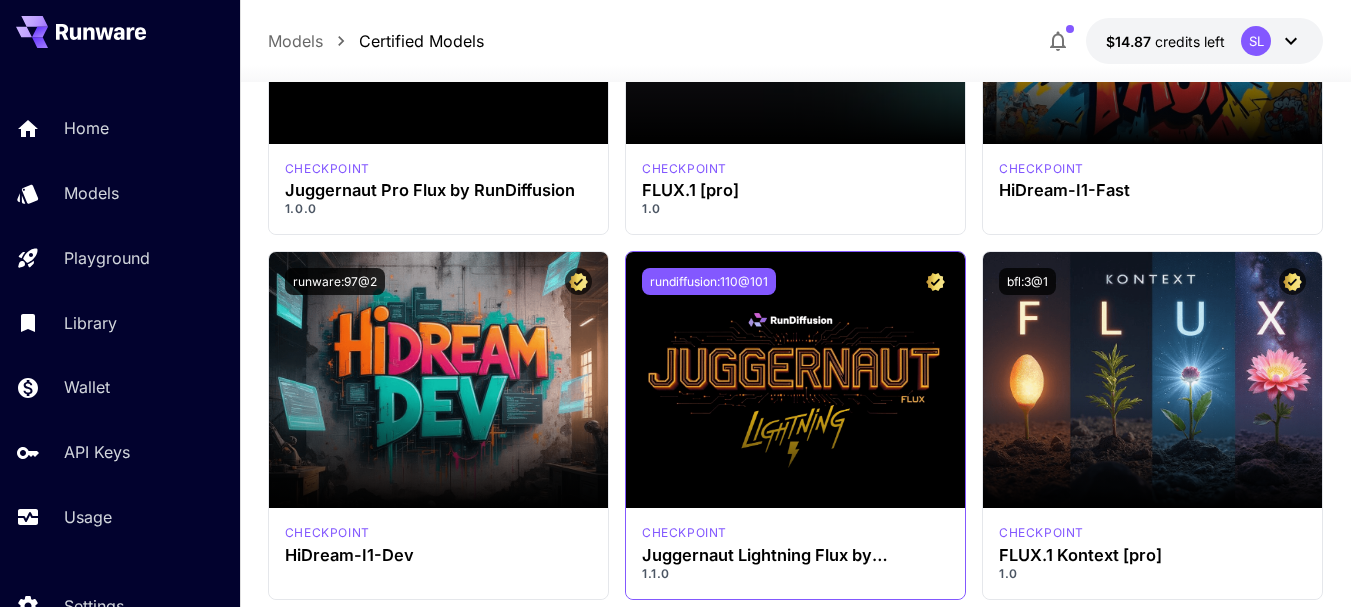 click on "rundiffusion:110@101" at bounding box center [709, 281] 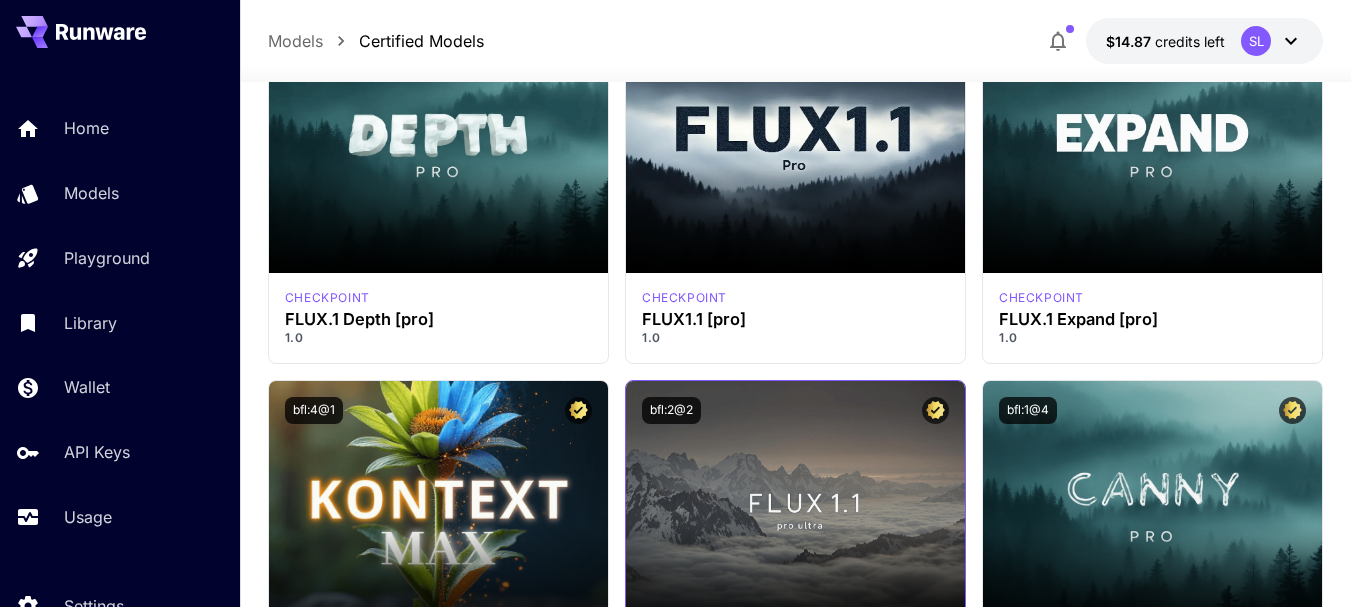 scroll, scrollTop: 1300, scrollLeft: 0, axis: vertical 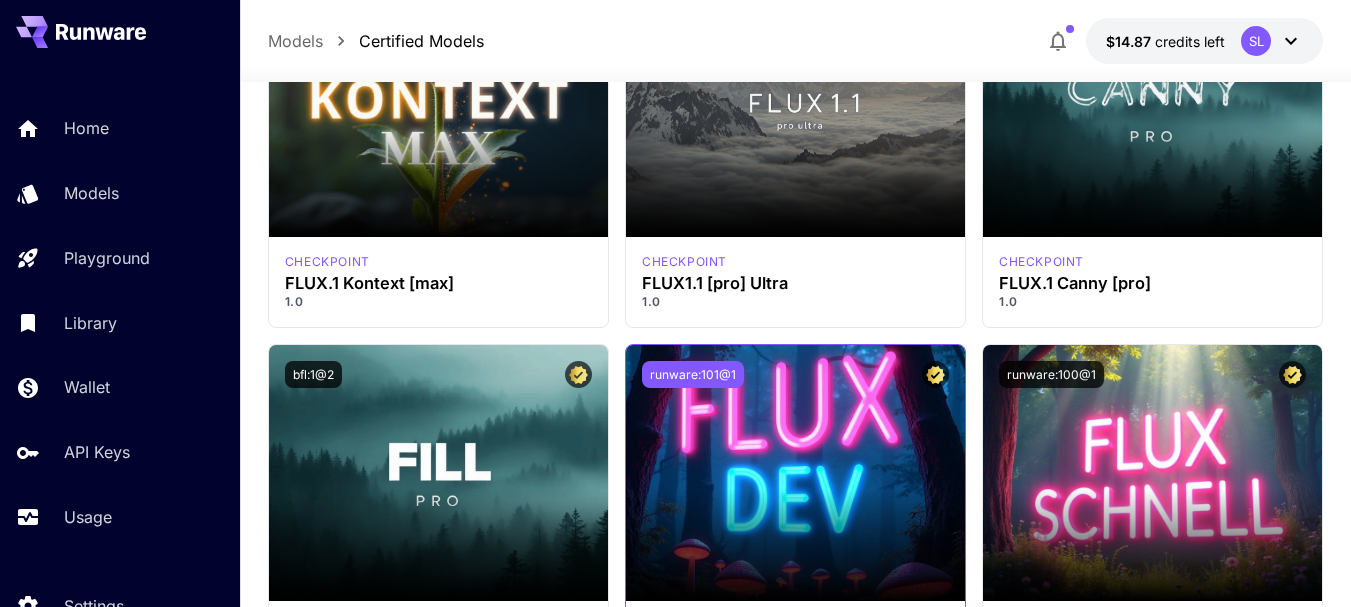 click on "runware:101@1" at bounding box center [693, 374] 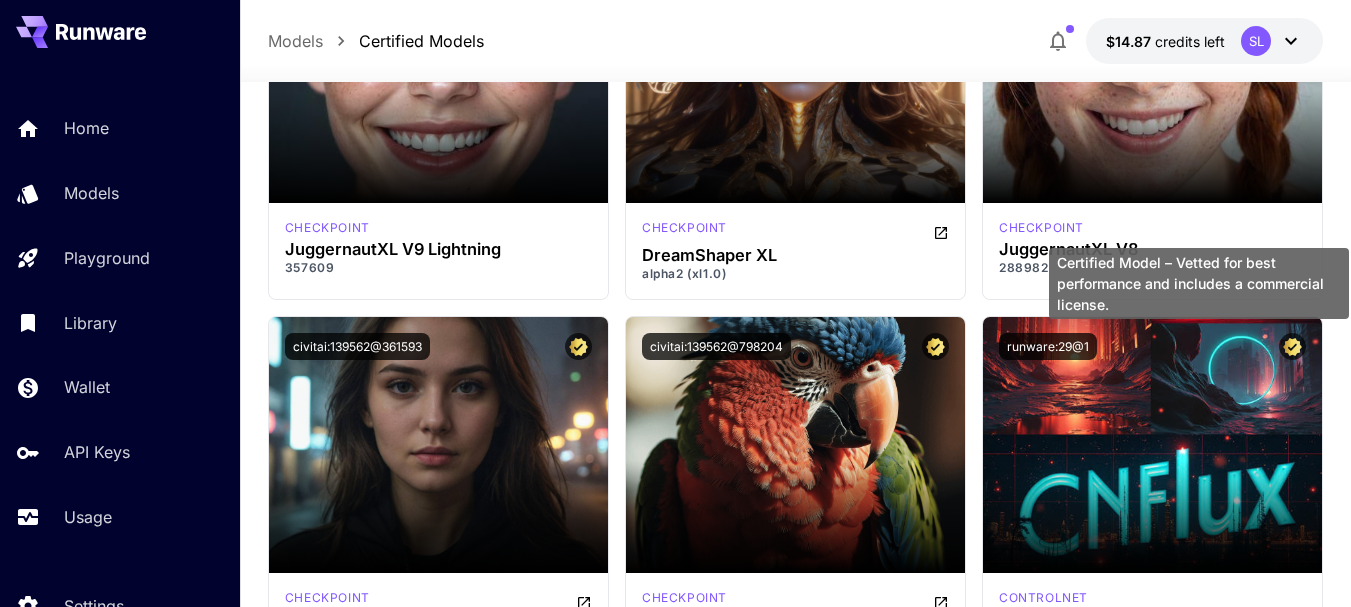 scroll, scrollTop: 3300, scrollLeft: 0, axis: vertical 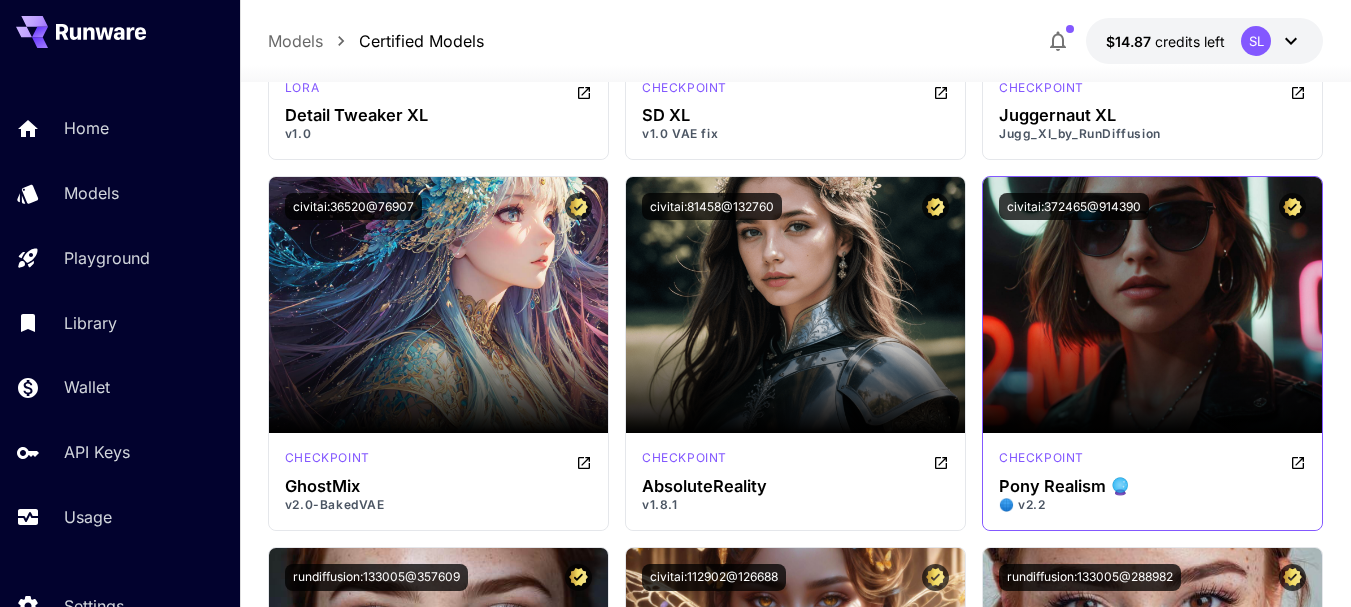 click on "civitai:372465@914390" at bounding box center (1152, 206) 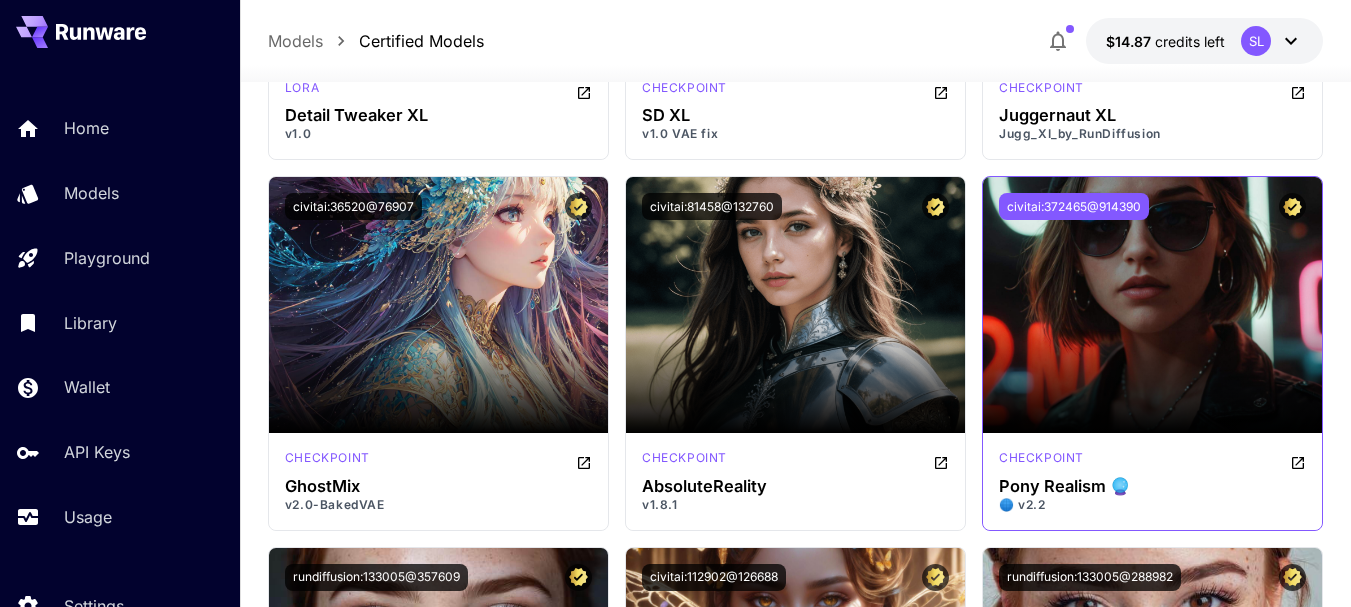 click on "civitai:372465@914390" at bounding box center [1074, 206] 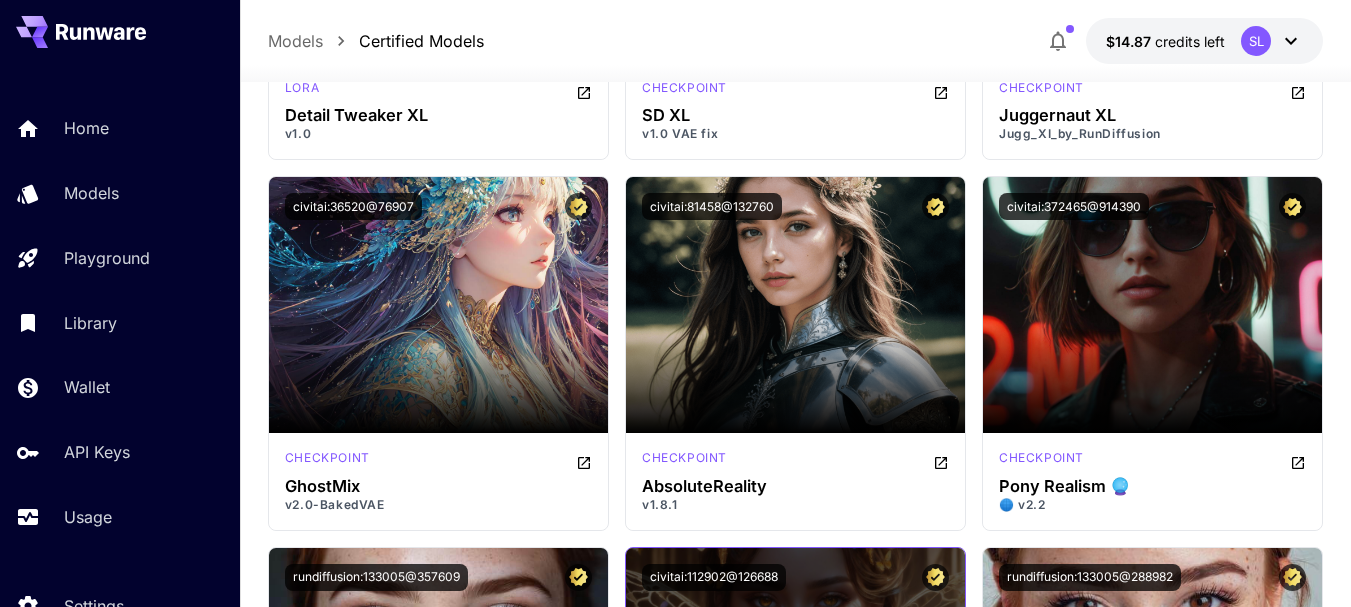 scroll, scrollTop: 3600, scrollLeft: 0, axis: vertical 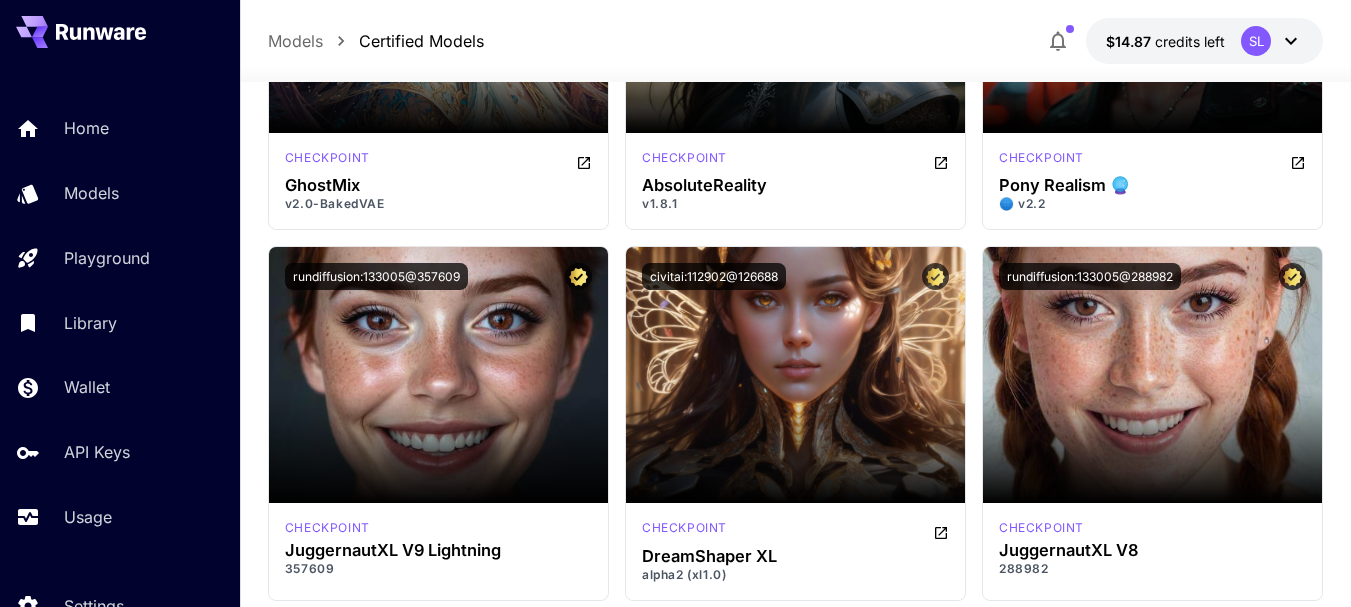 click on "Launch in Playground rundiffusion:500@100                             lora RunDiffusion Photo Flux by RunDiffusion 1.1.2 runware:105@1                             others FLUX Dev Redux 1 Launch in Playground rundiffusion:120@100                             checkpoint Juggernaut Base Flux by RunDiffusion 1.0.0 Launch in Playground civitai:4384@128713                             checkpoint DreamShaper v1 Launch in Playground civitai:4201@130072                             checkpoint Realistic Vision V6.0 B1 V5.1 (VAE) Launch in Playground civitai:56519@60938                             embeddings negative_hand Negative Embedding  negative_hand Launch in Playground civitai:122359@135867                             lora Detail Tweaker XL v1.0 Launch in Playground civitai:101055@128078                             checkpoint SD XL v1.0 VAE fix Launch in Playground civitai:133005@782002                             checkpoint Juggernaut XL Jugg_XI_by_RunDiffusion Launch in Playground civitai:36520@76907" at bounding box center (795, 6149) 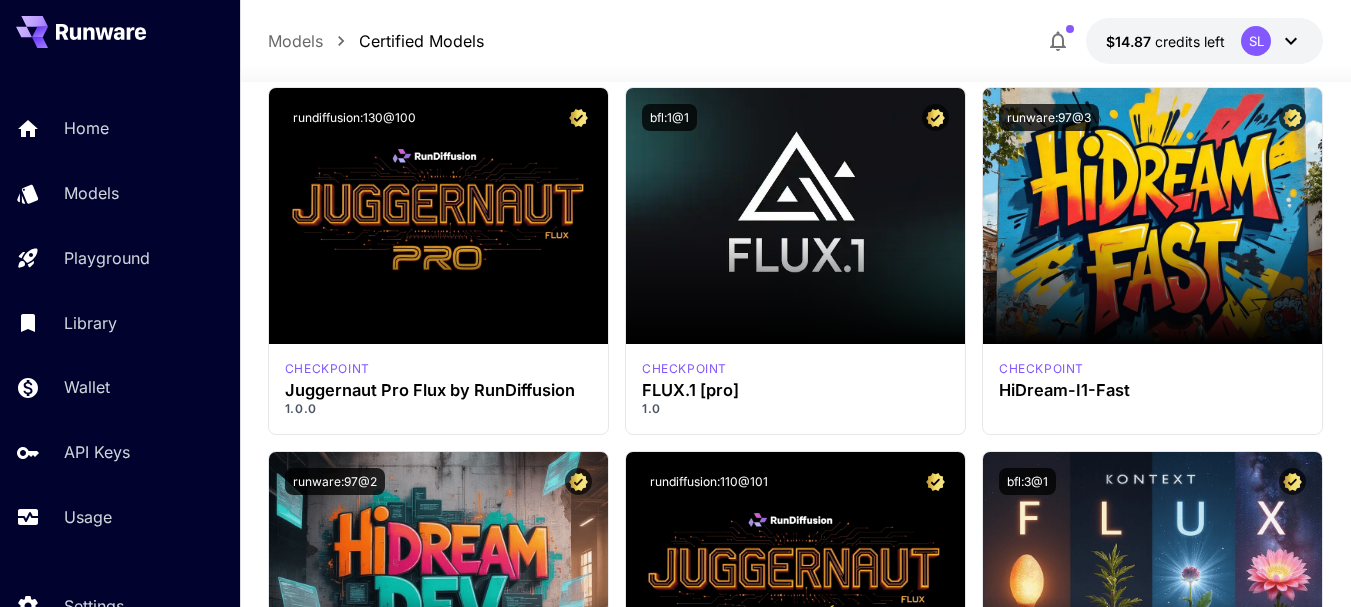 scroll, scrollTop: 0, scrollLeft: 0, axis: both 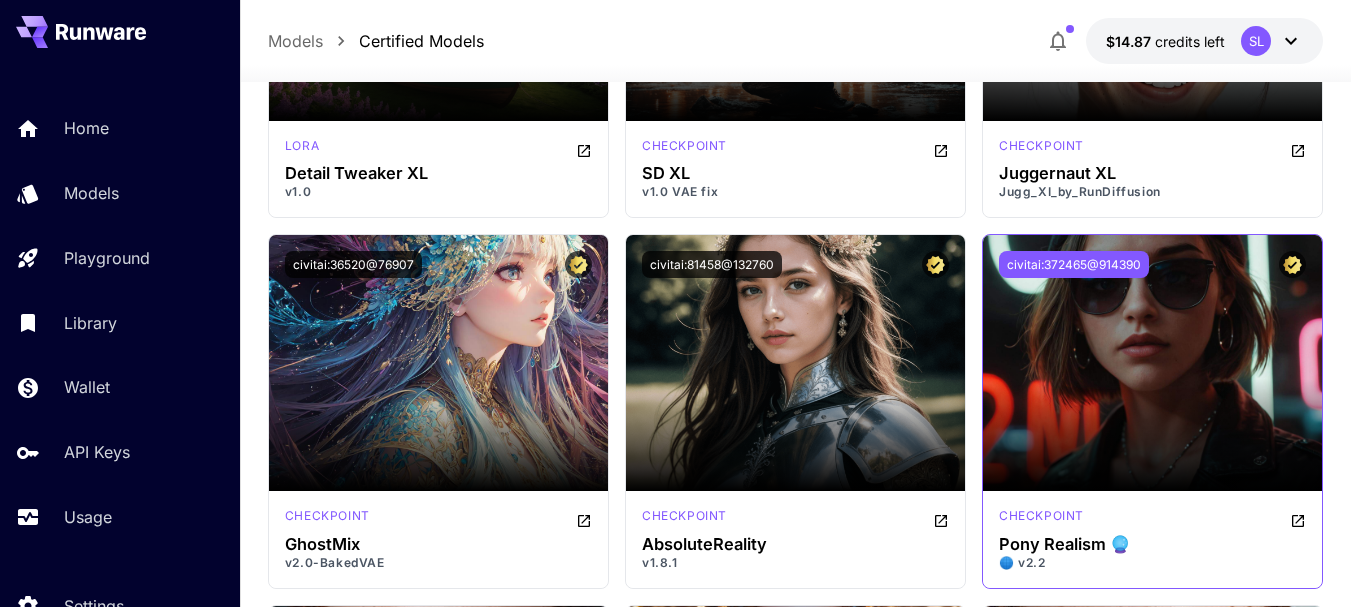 click on "civitai:372465@914390" at bounding box center (1074, 264) 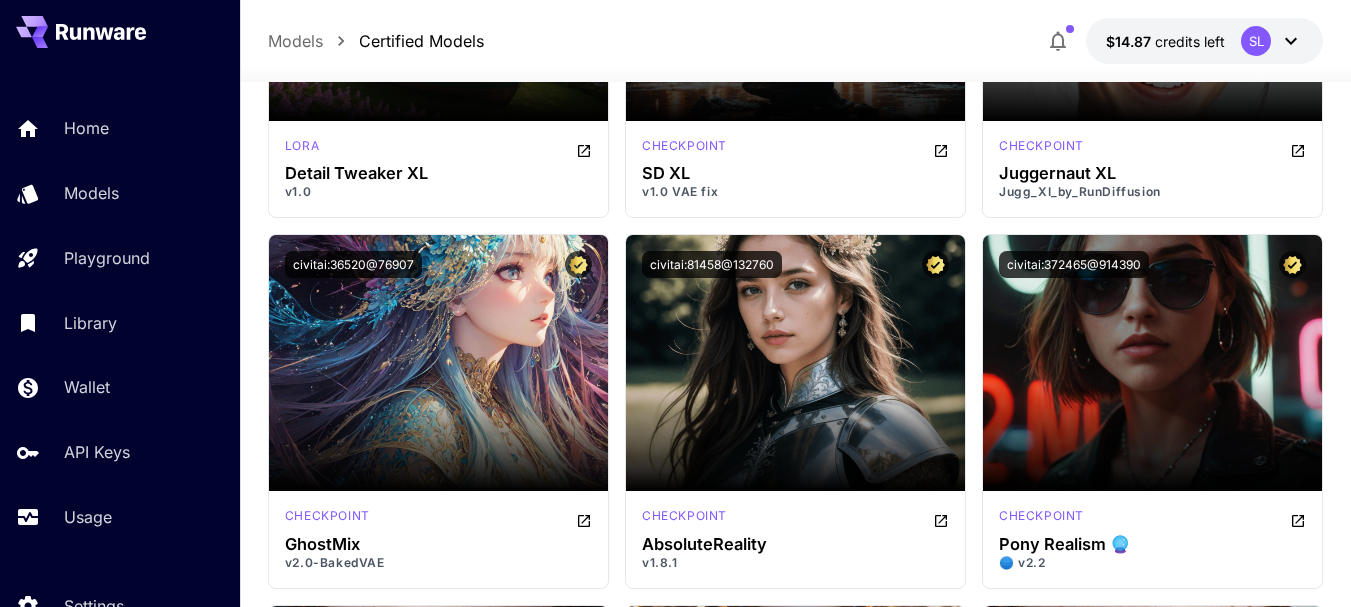scroll, scrollTop: 0, scrollLeft: 0, axis: both 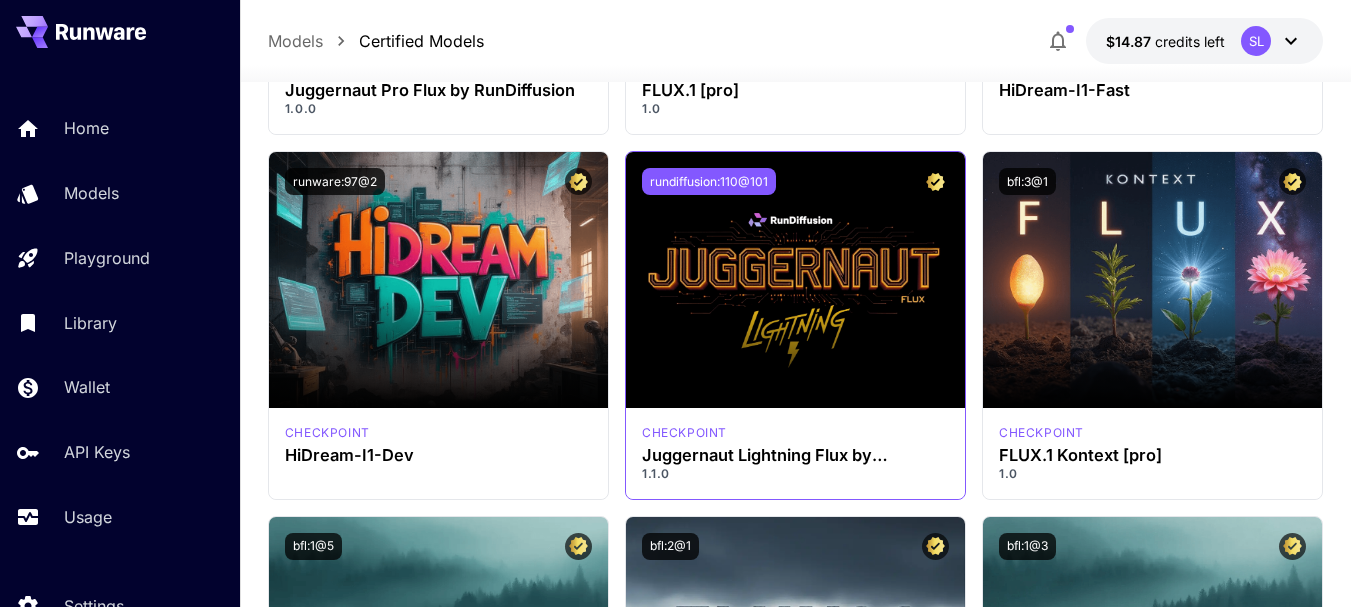 click on "rundiffusion:110@101" at bounding box center [709, 181] 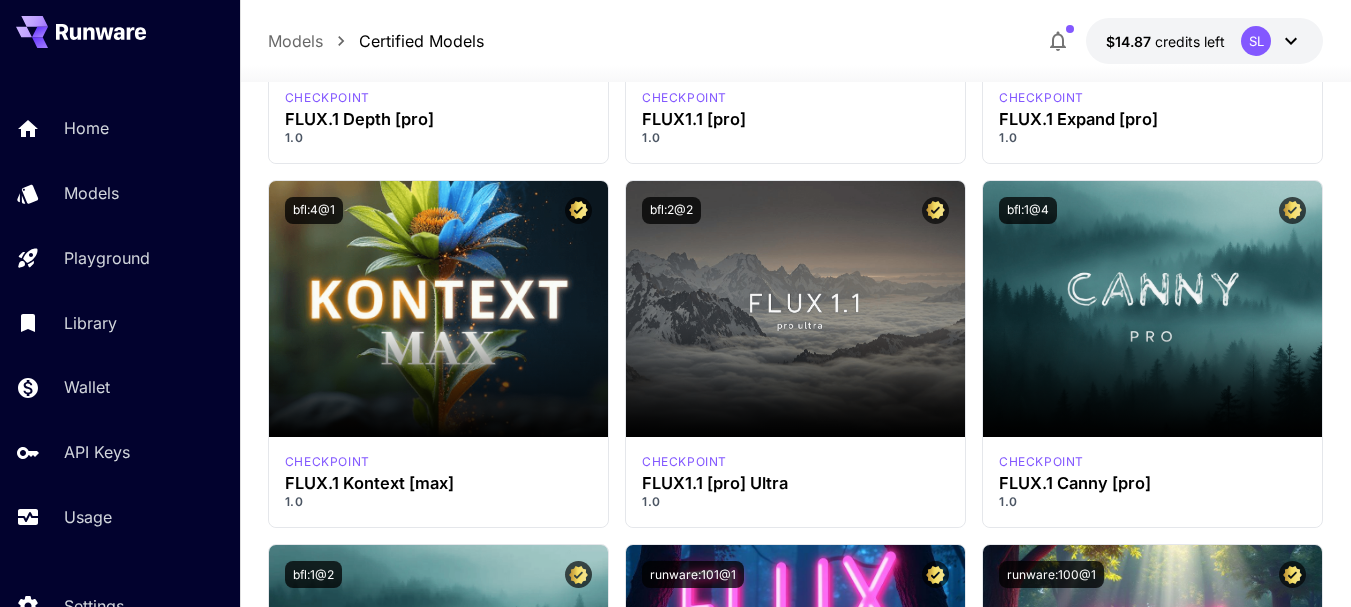 scroll, scrollTop: 1700, scrollLeft: 0, axis: vertical 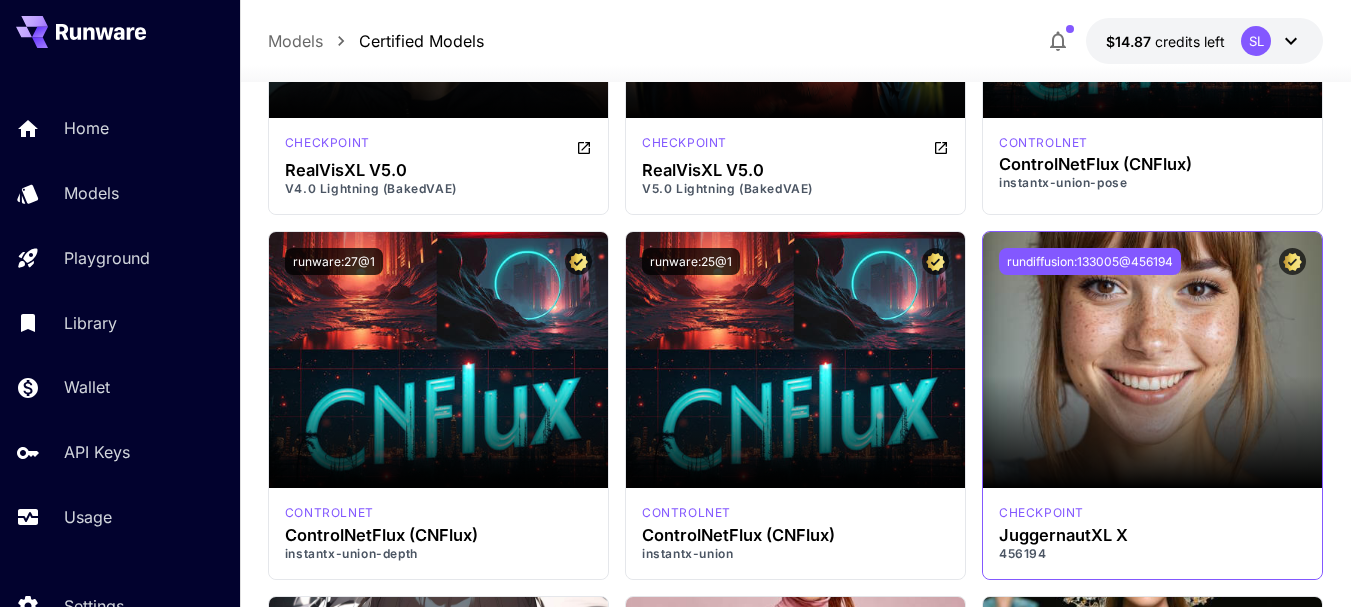 click on "rundiffusion:133005@456194" at bounding box center (1090, 261) 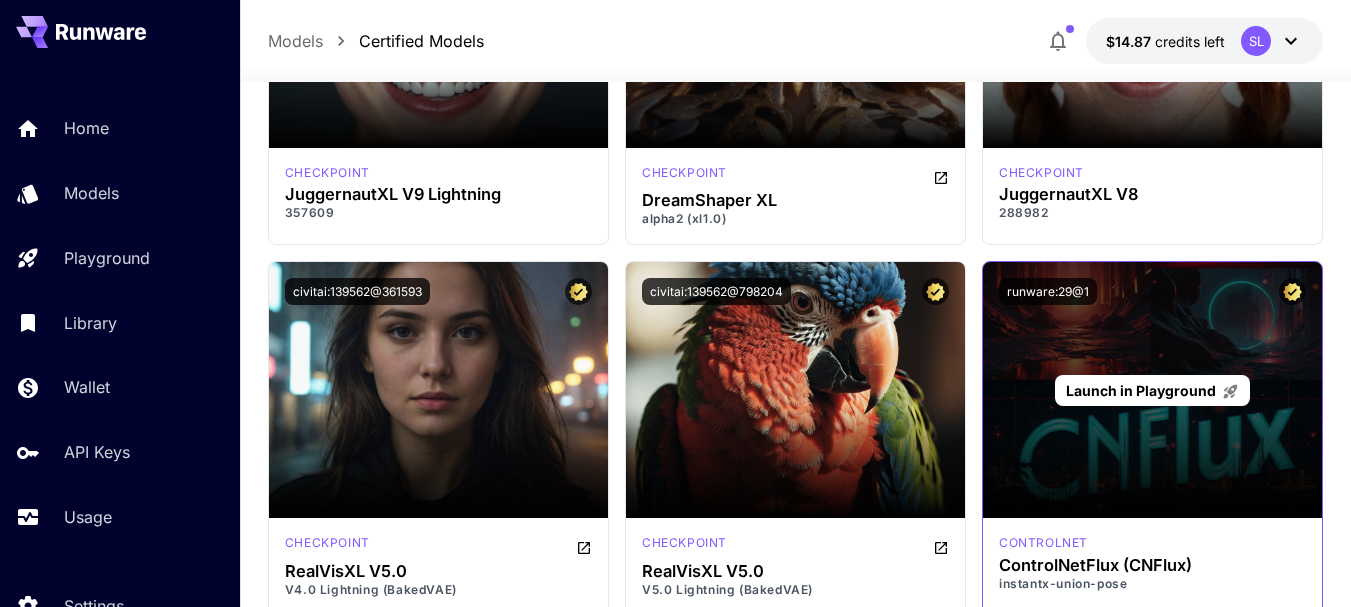 scroll, scrollTop: 3655, scrollLeft: 0, axis: vertical 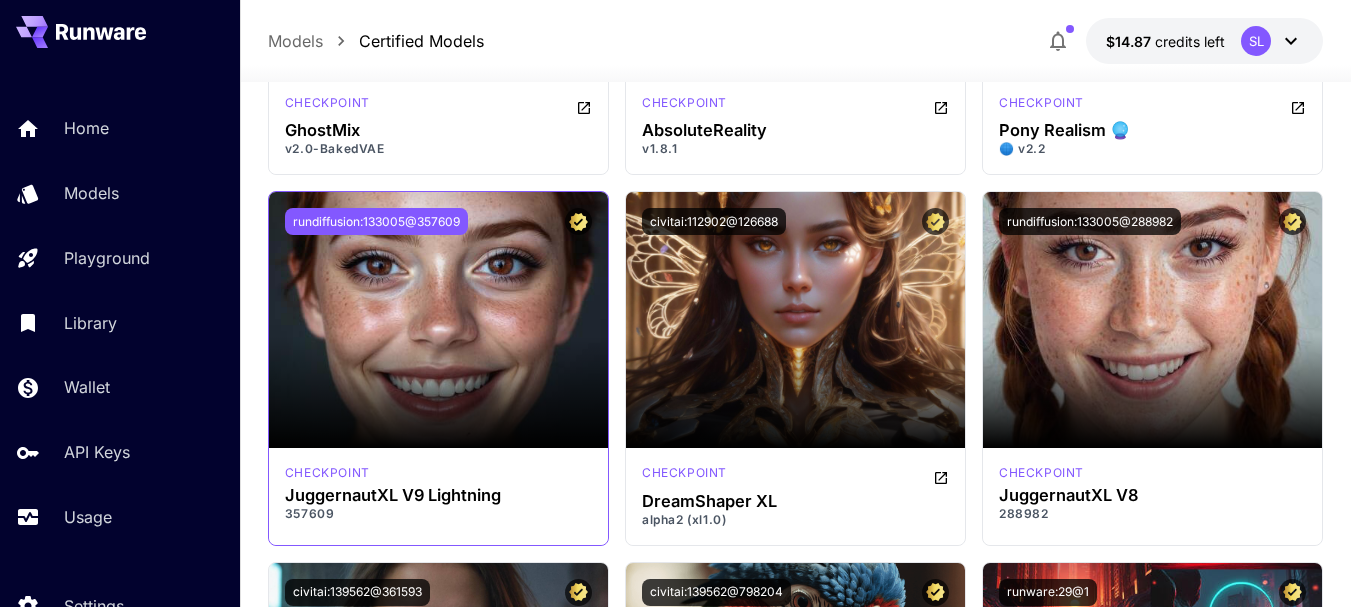 click on "rundiffusion:133005@357609" at bounding box center [376, 221] 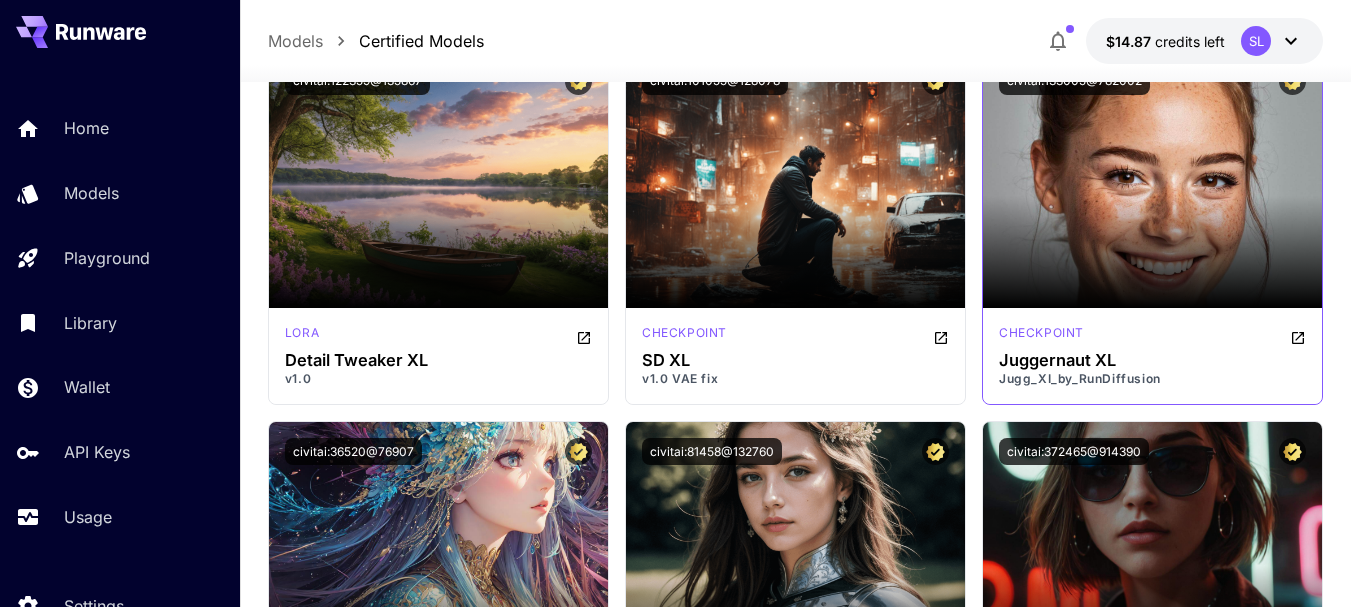 scroll, scrollTop: 2855, scrollLeft: 0, axis: vertical 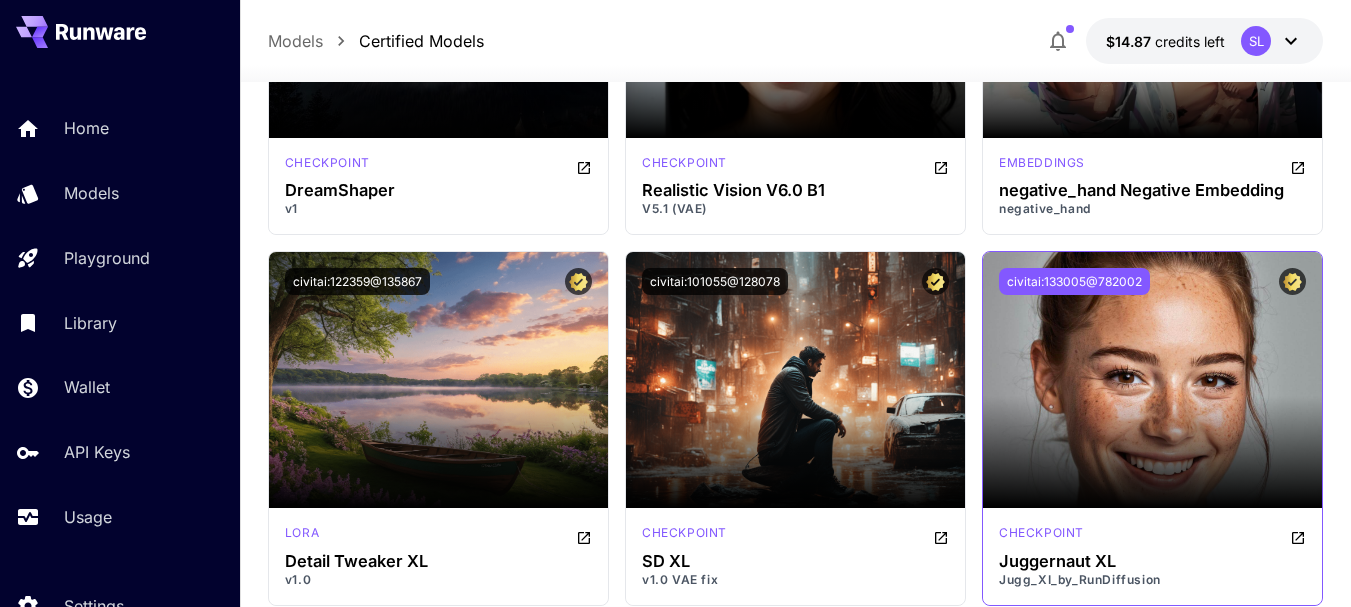 click on "civitai:133005@782002" at bounding box center [1074, 281] 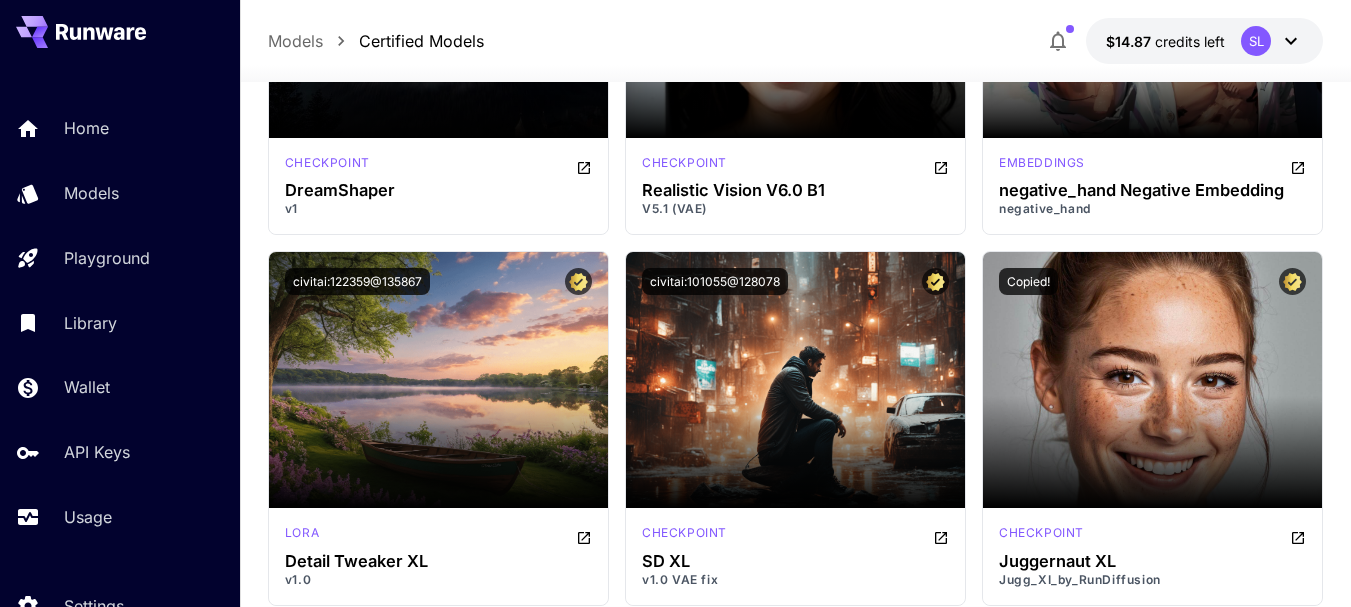 scroll, scrollTop: 3055, scrollLeft: 0, axis: vertical 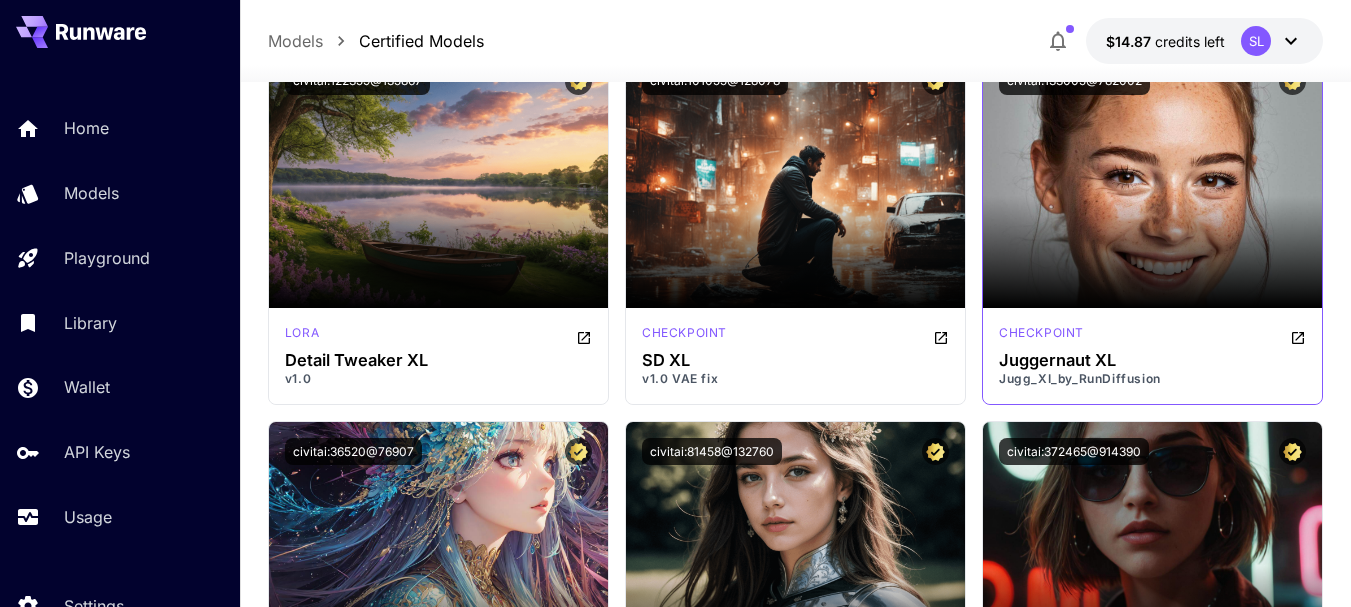 click on "checkpoint" at bounding box center (1152, 336) 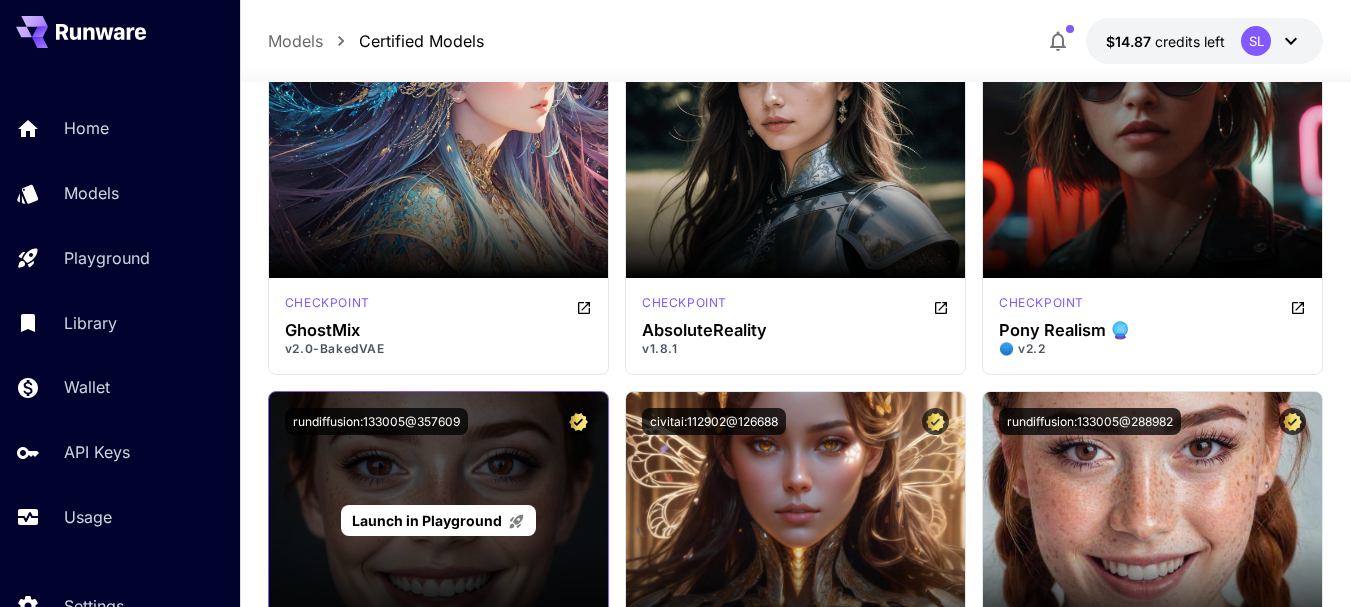 scroll, scrollTop: 3755, scrollLeft: 0, axis: vertical 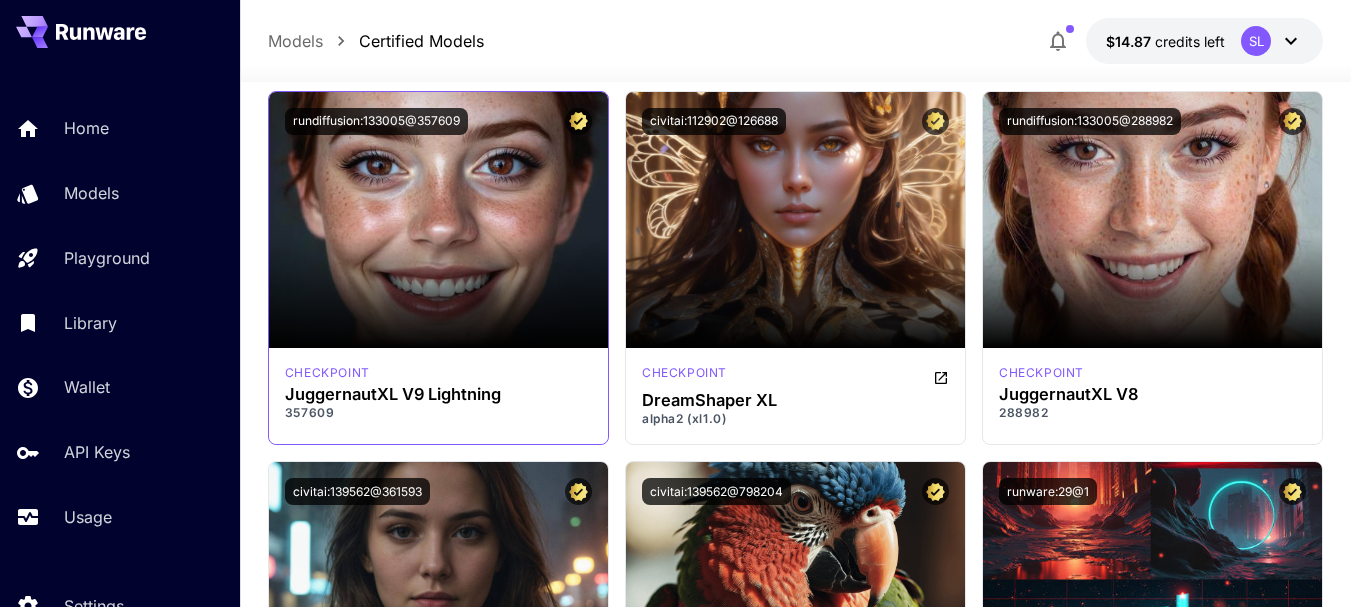 click on "rundiffusion:133005@357609" at bounding box center [438, 121] 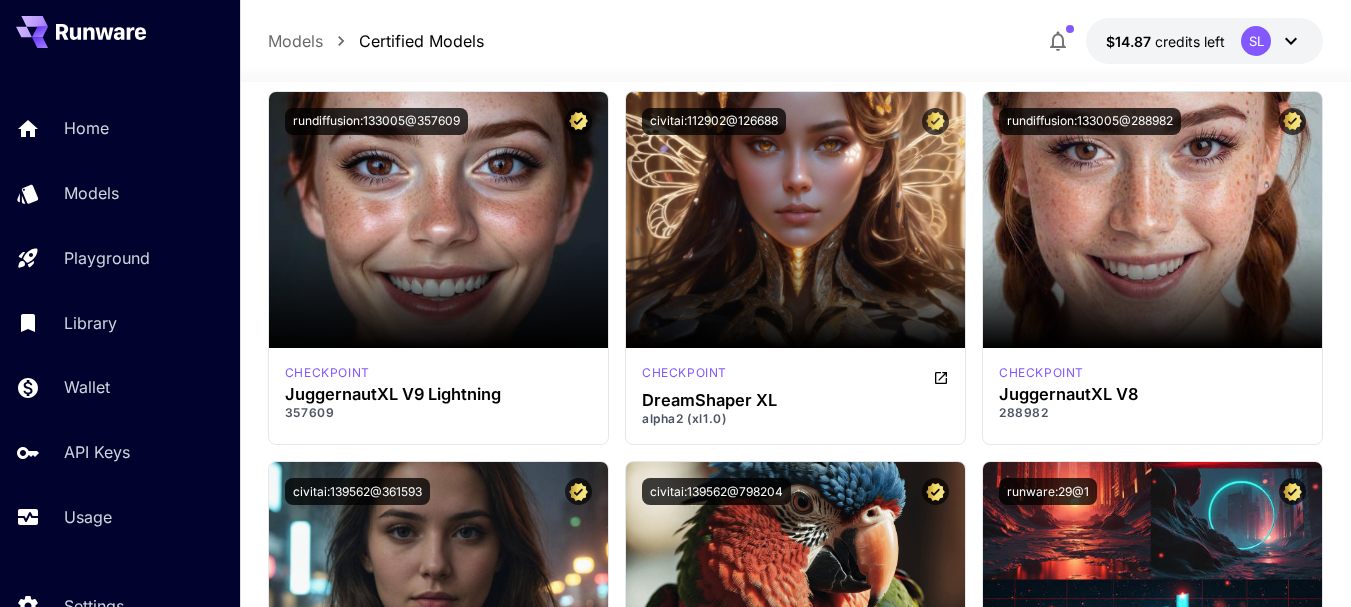 scroll, scrollTop: 3655, scrollLeft: 0, axis: vertical 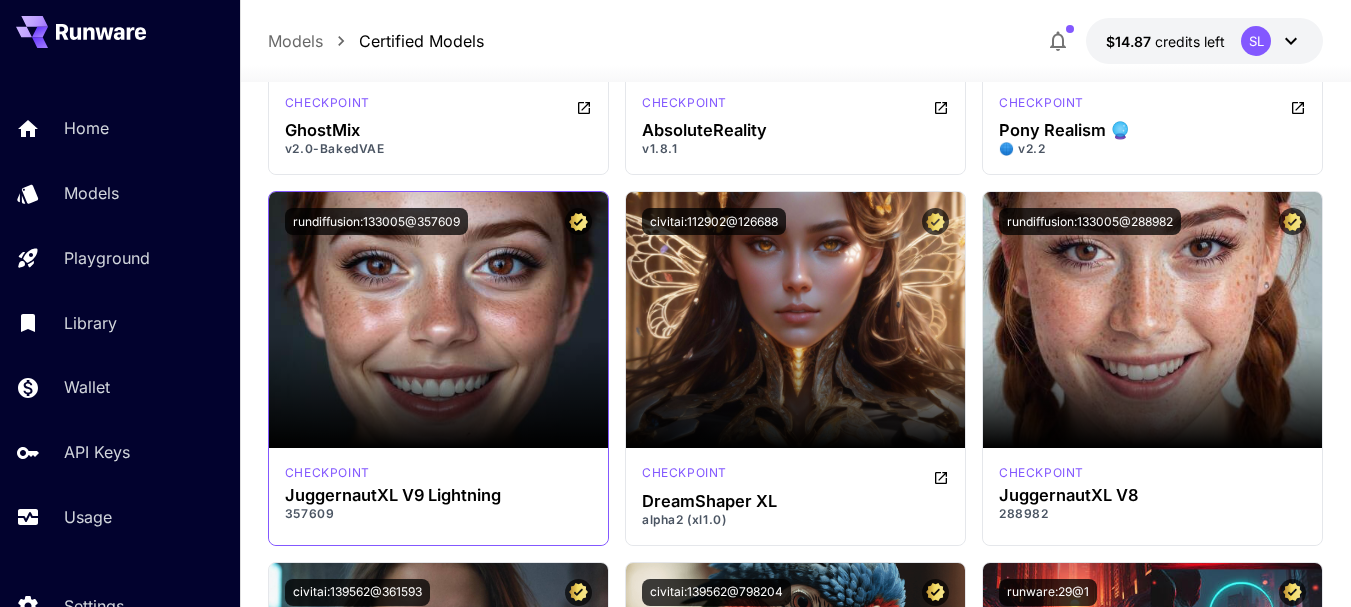 click on "checkpoint JuggernautXL V9 Lightning 357609" at bounding box center [438, 496] 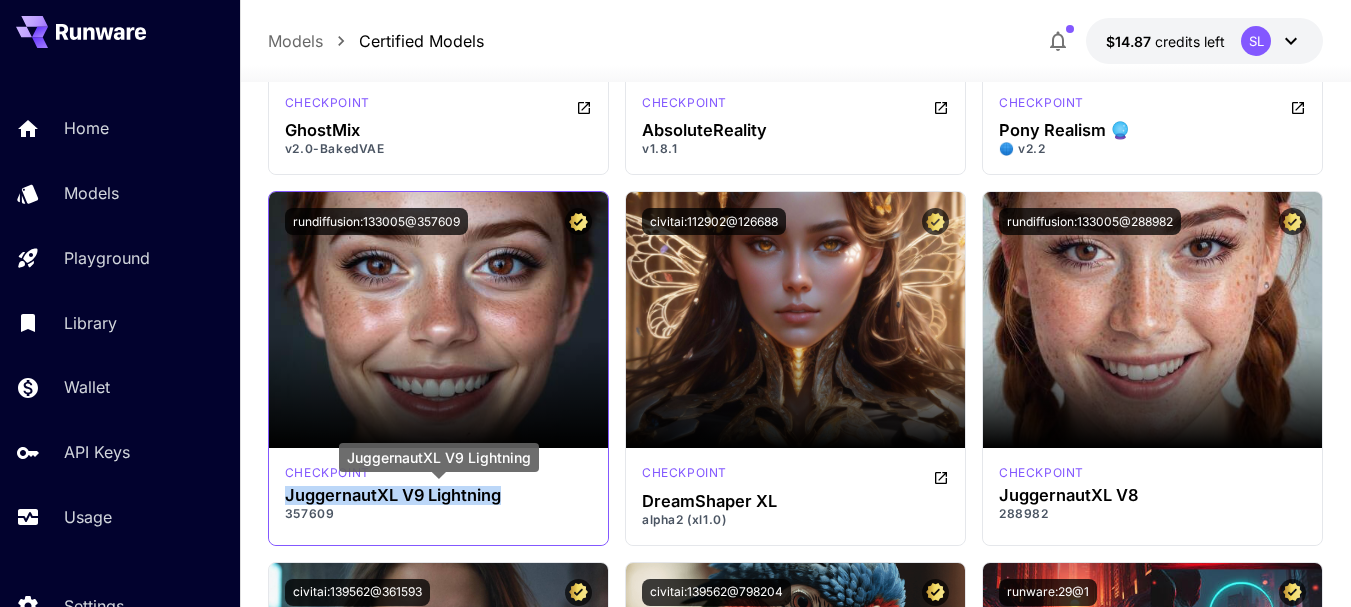 drag, startPoint x: 274, startPoint y: 496, endPoint x: 509, endPoint y: 499, distance: 235.01915 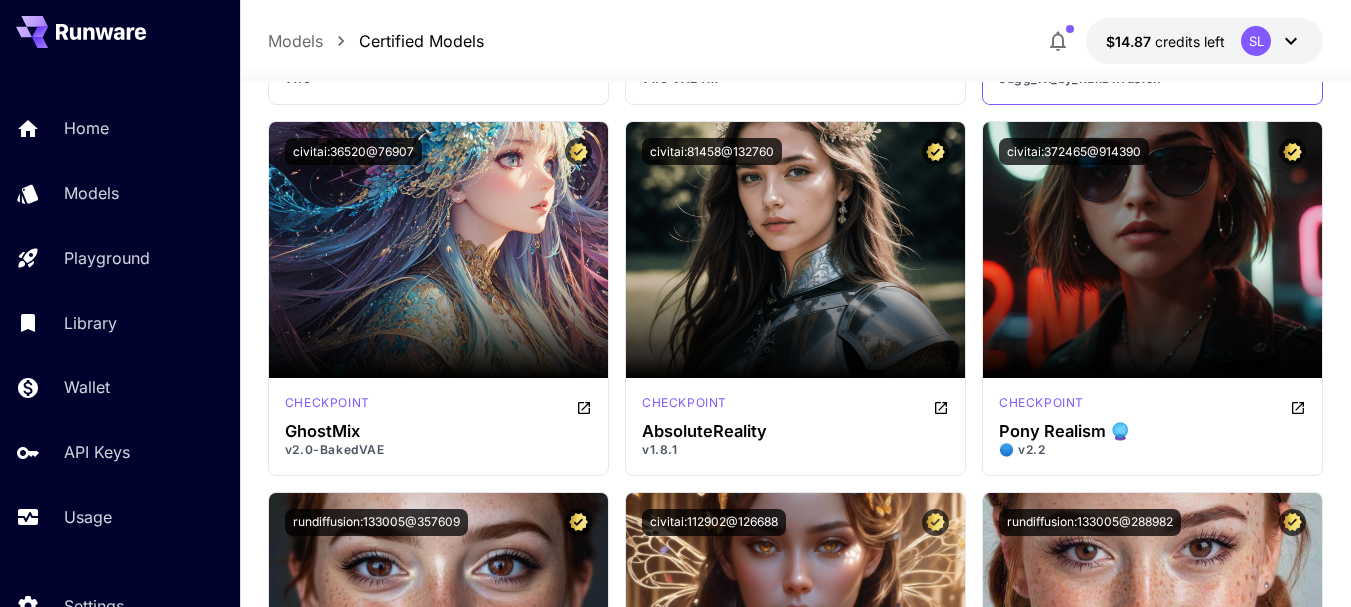 scroll, scrollTop: 2955, scrollLeft: 0, axis: vertical 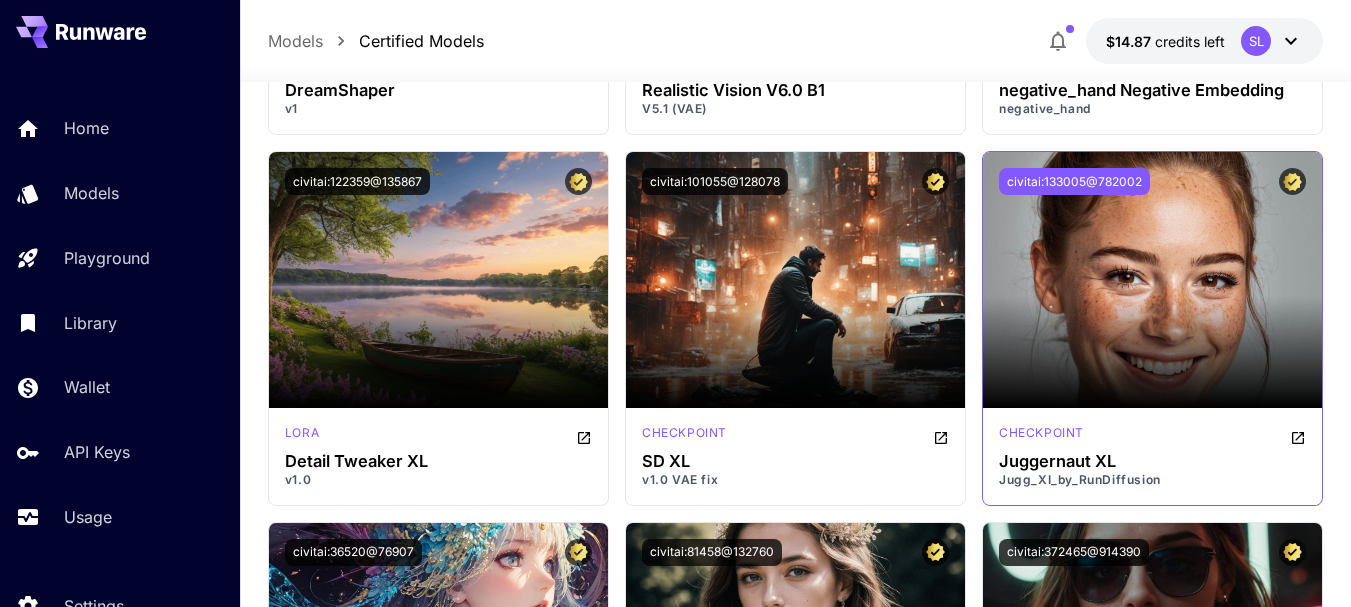 click on "civitai:133005@782002" at bounding box center (1074, 181) 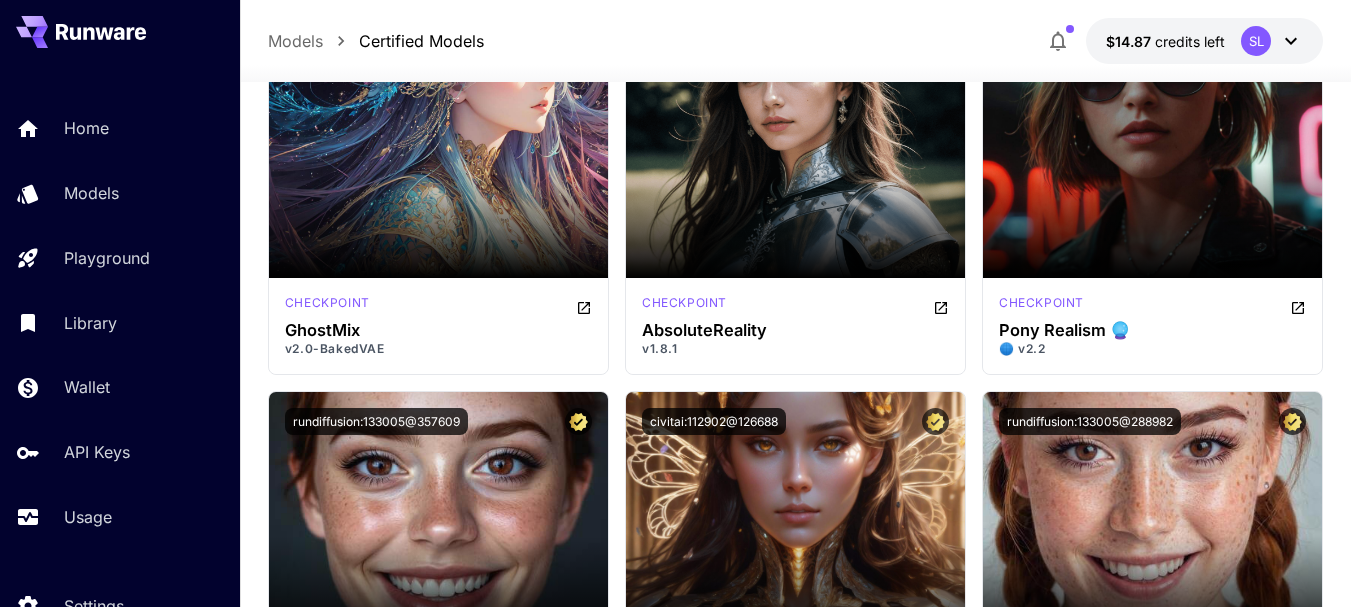 scroll, scrollTop: 3655, scrollLeft: 0, axis: vertical 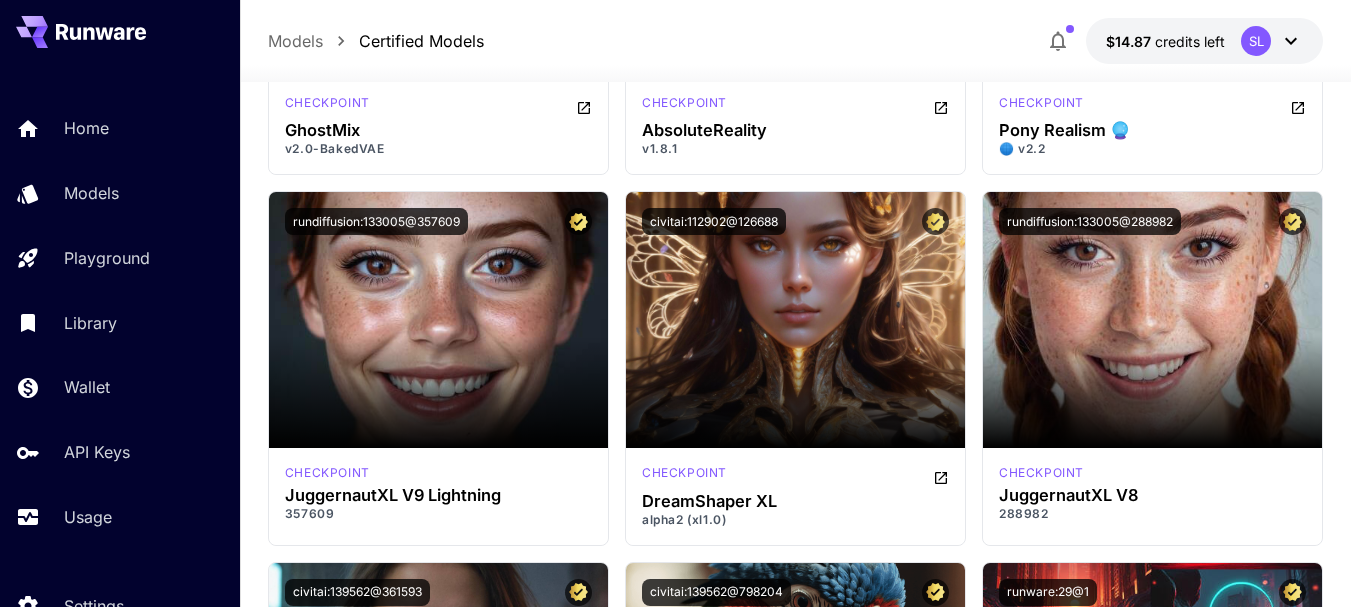 click on "Launch in Playground rundiffusion:500@100                             lora RunDiffusion Photo Flux by RunDiffusion 1.1.2 runware:105@1                             others FLUX Dev Redux 1 Launch in Playground rundiffusion:120@100                             checkpoint Juggernaut Base Flux by RunDiffusion 1.0.0 Launch in Playground civitai:4384@128713                             checkpoint DreamShaper v1 Launch in Playground civitai:4201@130072                             checkpoint Realistic Vision V6.0 B1 V5.1 (VAE) Launch in Playground civitai:56519@60938                             embeddings negative_hand Negative Embedding  negative_hand Launch in Playground civitai:122359@135867                             lora Detail Tweaker XL v1.0 Launch in Playground civitai:101055@128078                             checkpoint SD XL v1.0 VAE fix Launch in Playground civitai:133005@782002                             checkpoint Juggernaut XL Jugg_XI_by_RunDiffusion Launch in Playground civitai:36520@76907" at bounding box center (795, 6094) 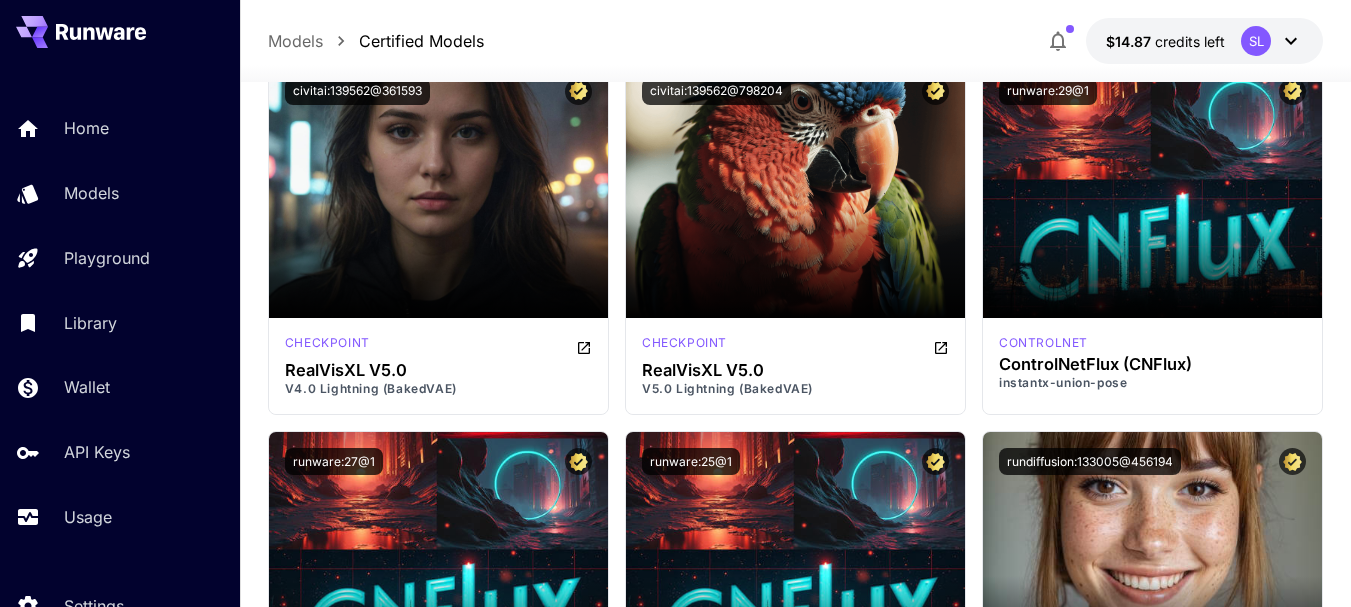 scroll, scrollTop: 4055, scrollLeft: 0, axis: vertical 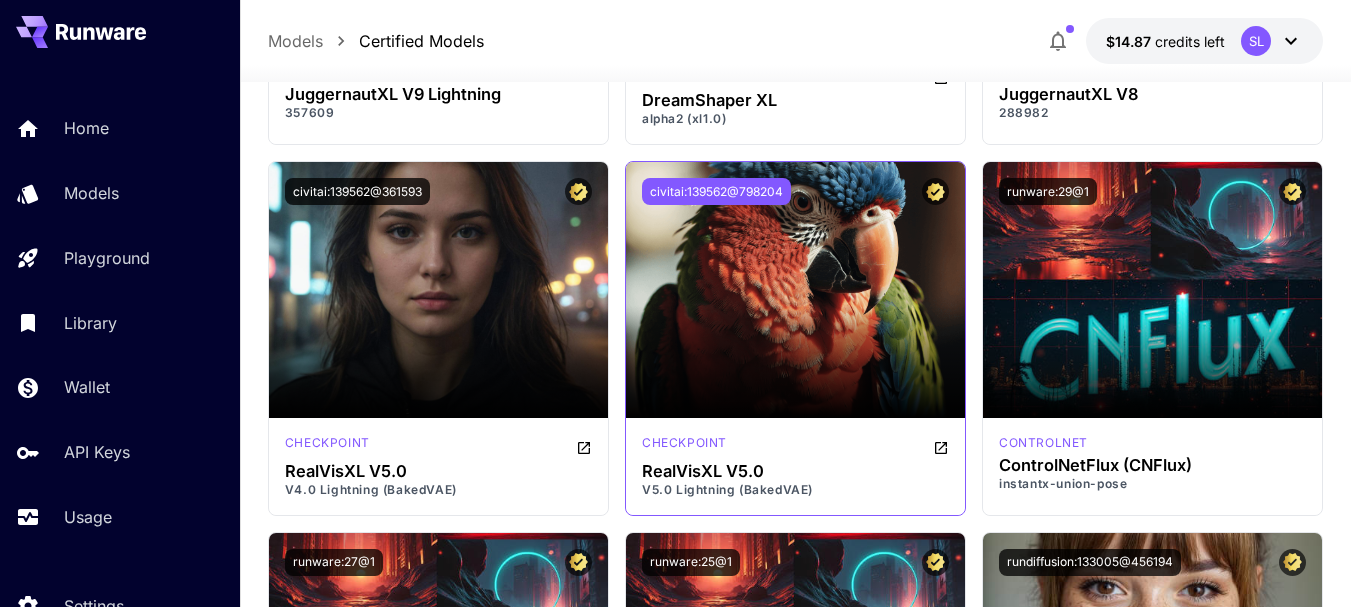 click on "civitai:139562@798204" at bounding box center (716, 191) 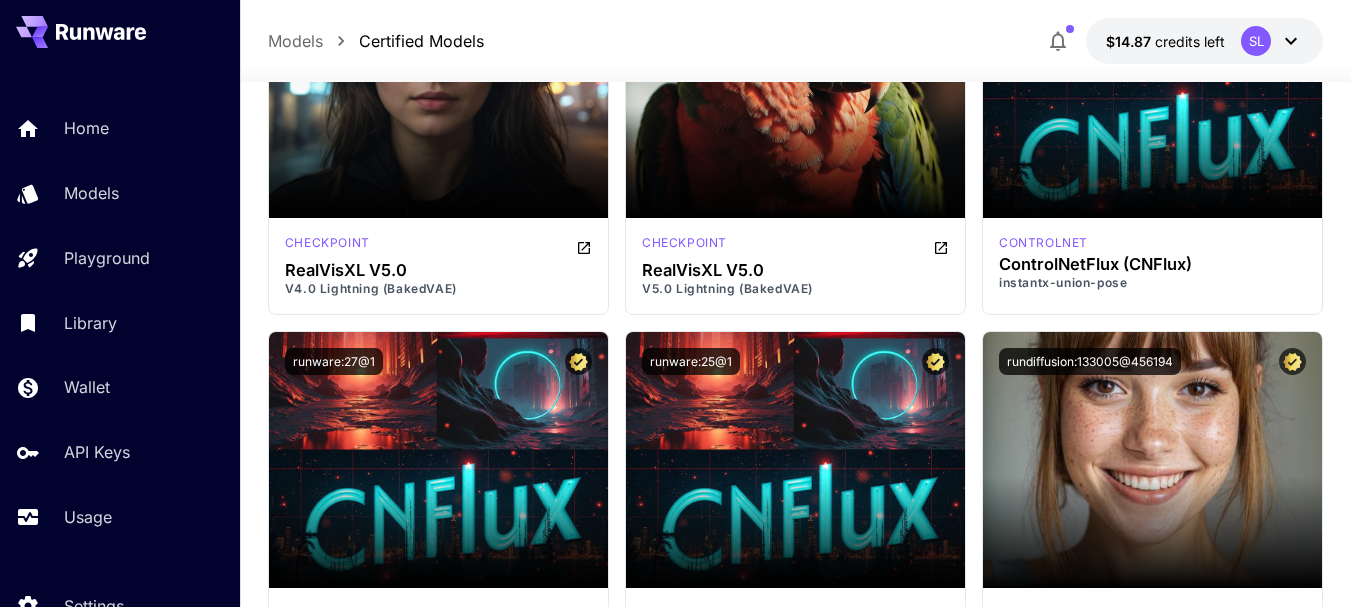 scroll, scrollTop: 4155, scrollLeft: 0, axis: vertical 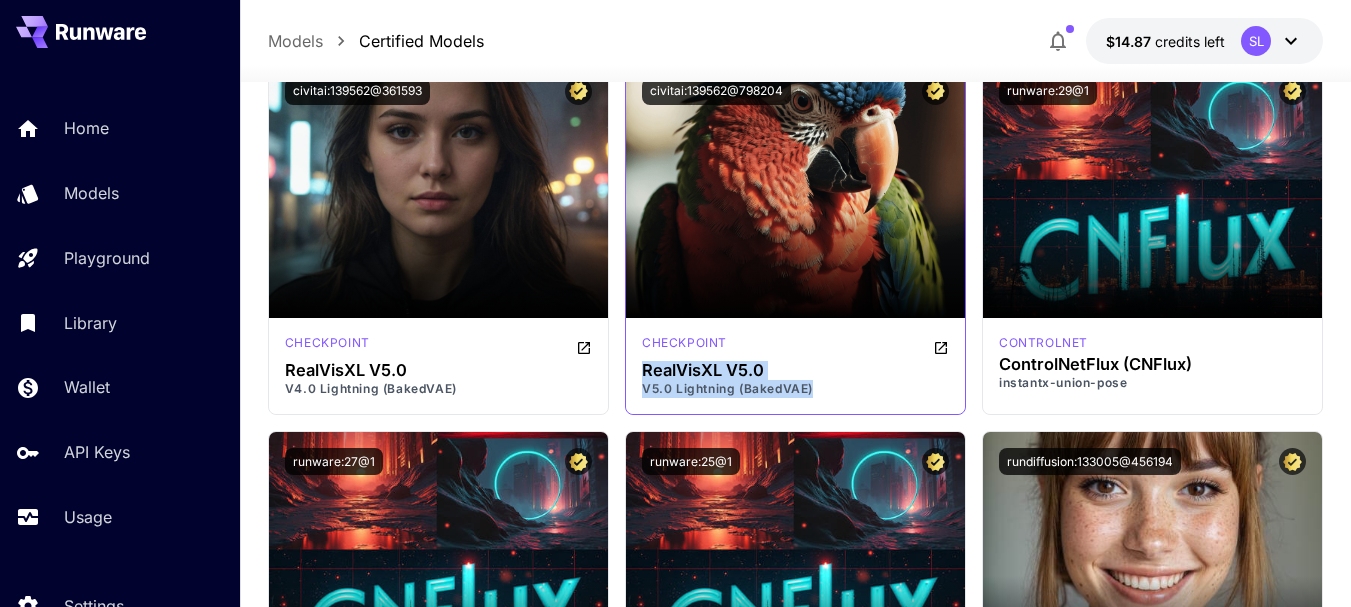 drag, startPoint x: 816, startPoint y: 385, endPoint x: 637, endPoint y: 362, distance: 180.4716 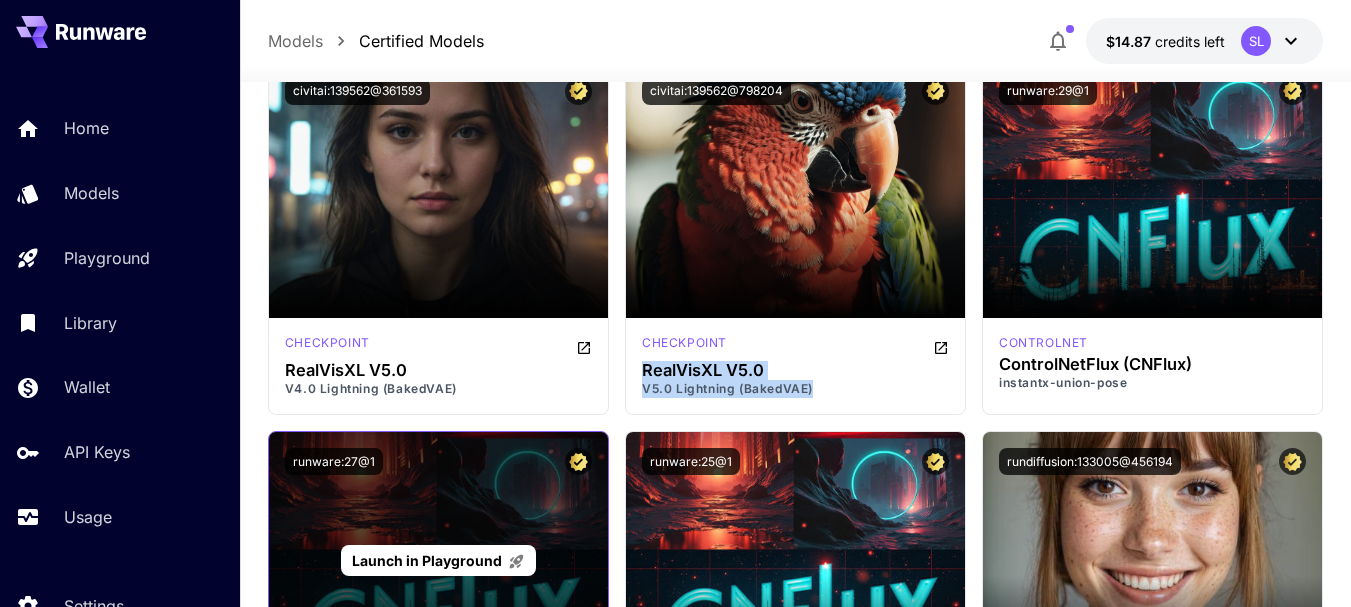 copy on "RealVisXL V5.0 V5.0 Lightning (BakedVAE)" 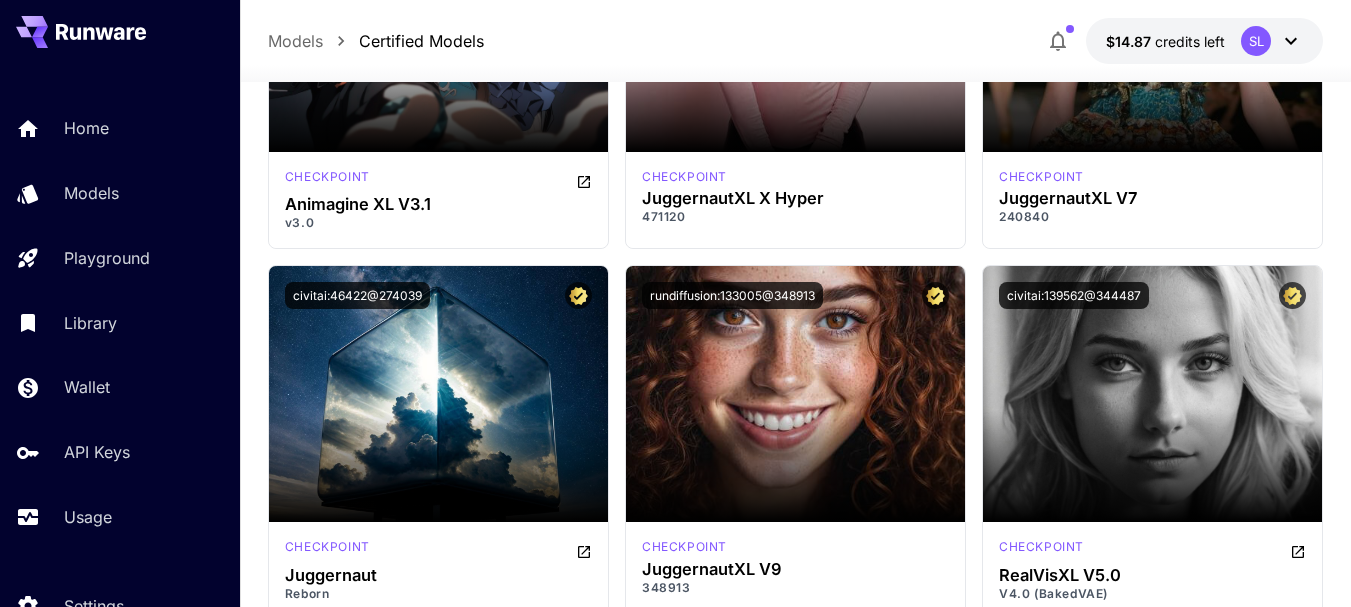 scroll, scrollTop: 5255, scrollLeft: 0, axis: vertical 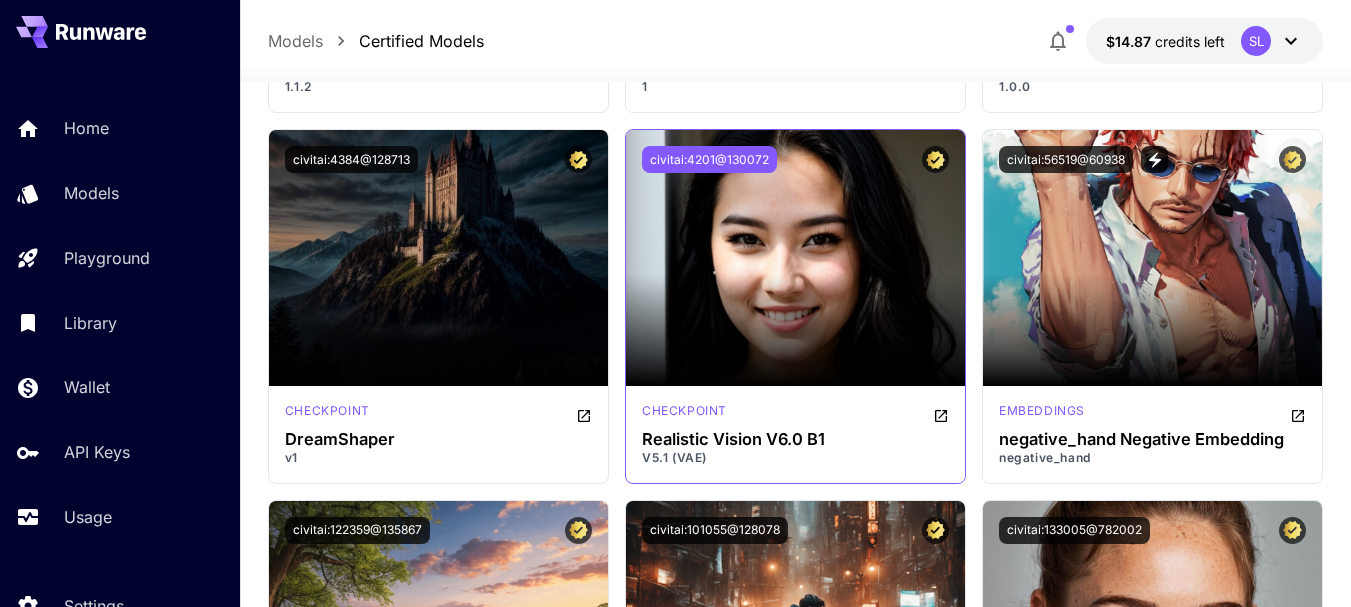click on "civitai:4201@130072" at bounding box center (709, 159) 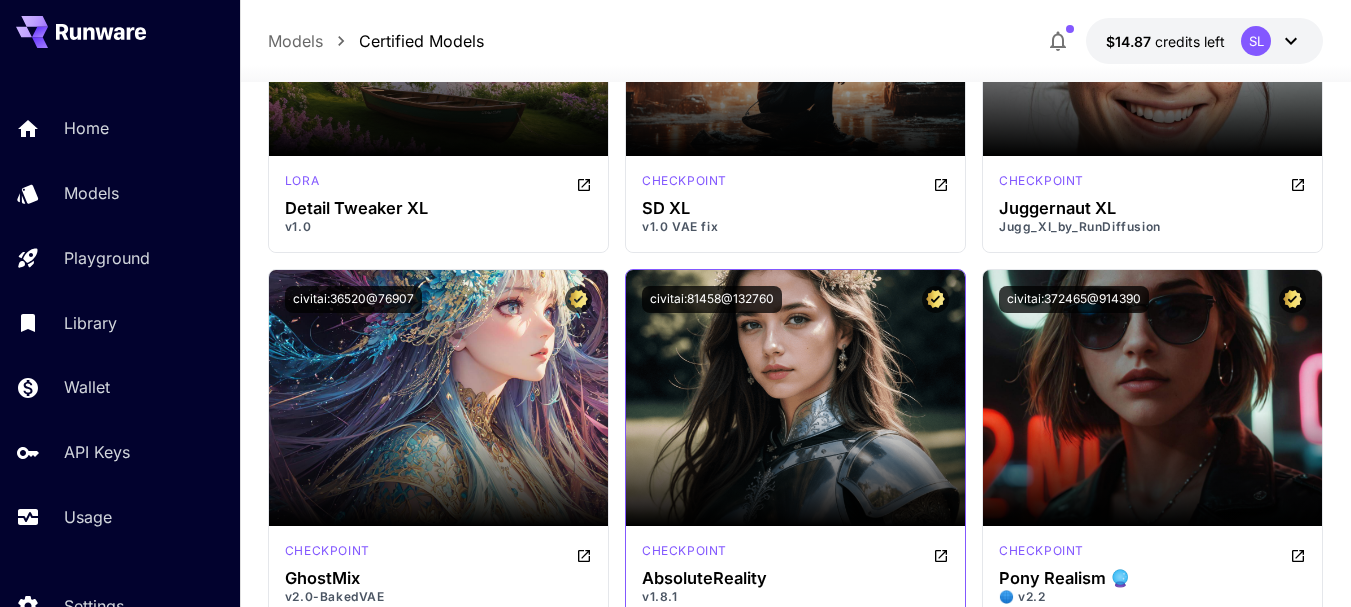 scroll, scrollTop: 3407, scrollLeft: 0, axis: vertical 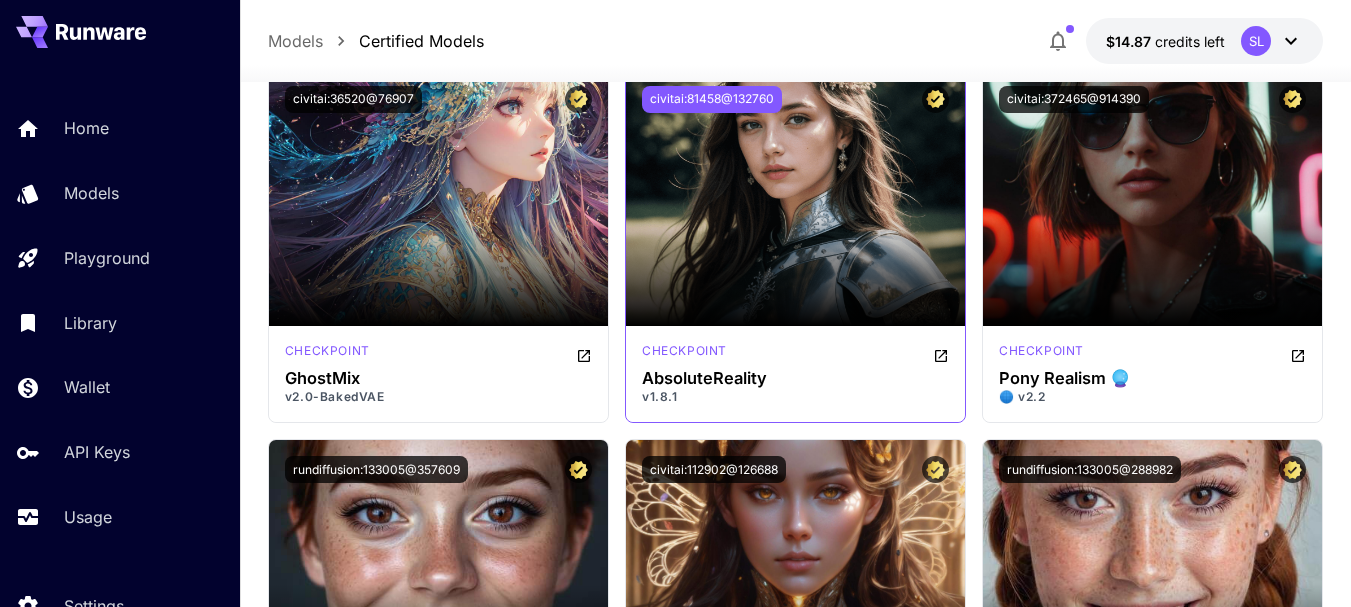 click on "civitai:81458@132760" at bounding box center (712, 99) 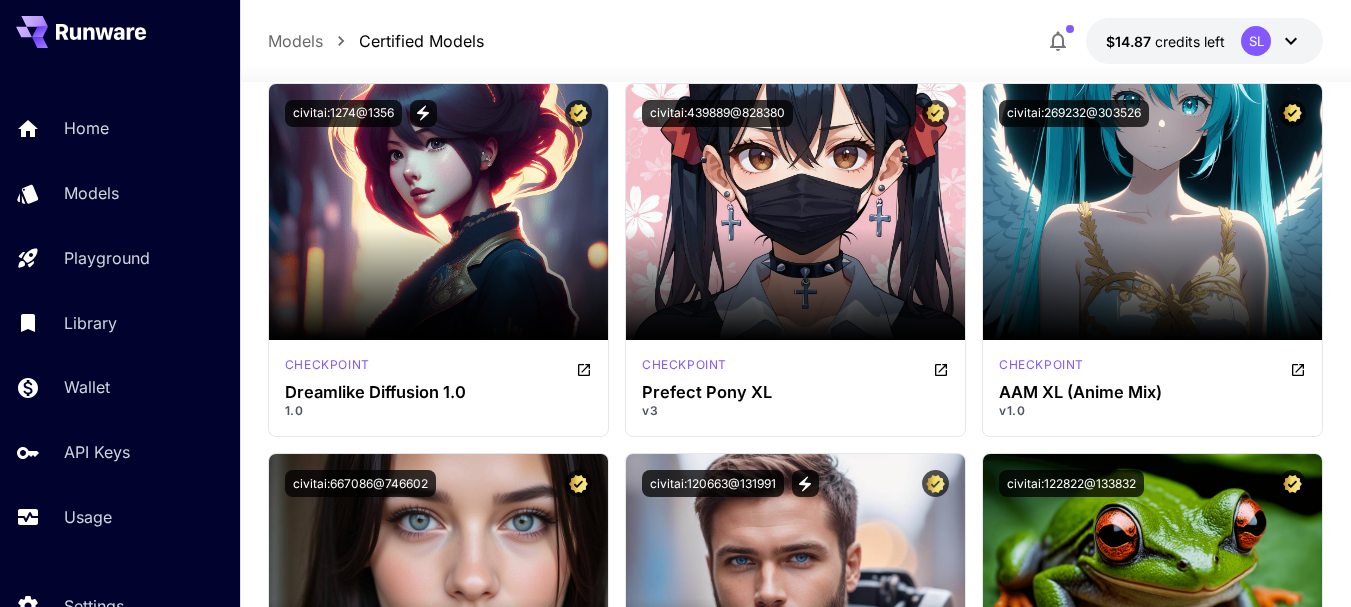 scroll, scrollTop: 6007, scrollLeft: 0, axis: vertical 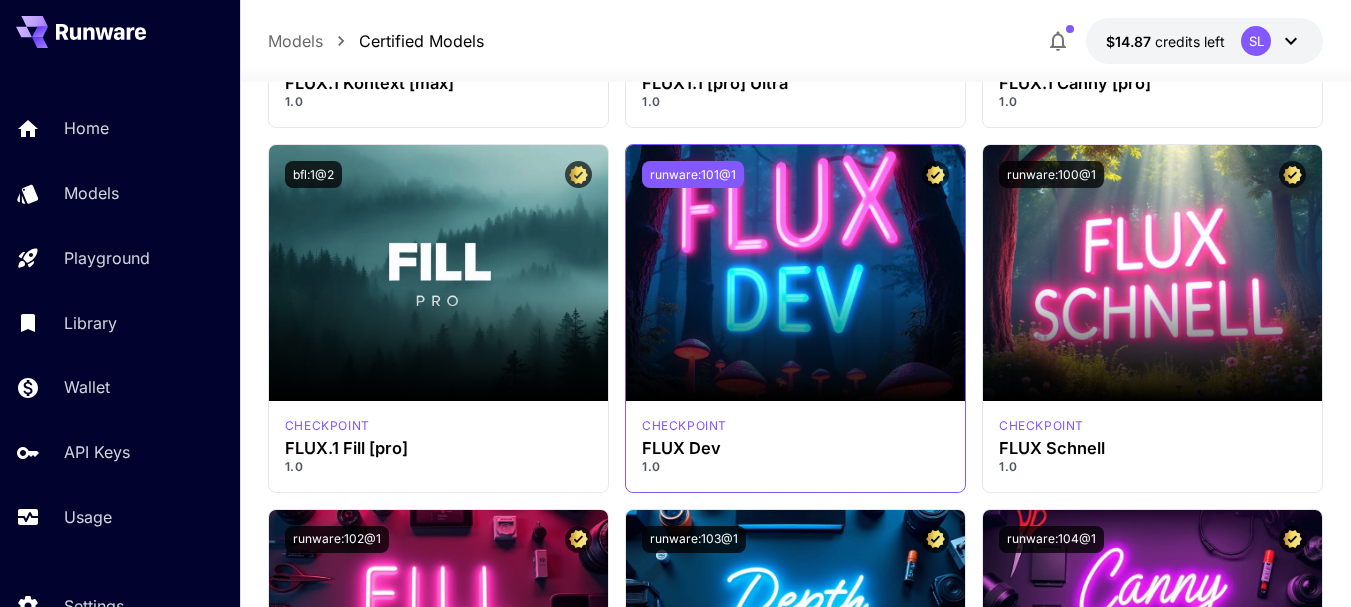 click on "runware:101@1" at bounding box center (693, 174) 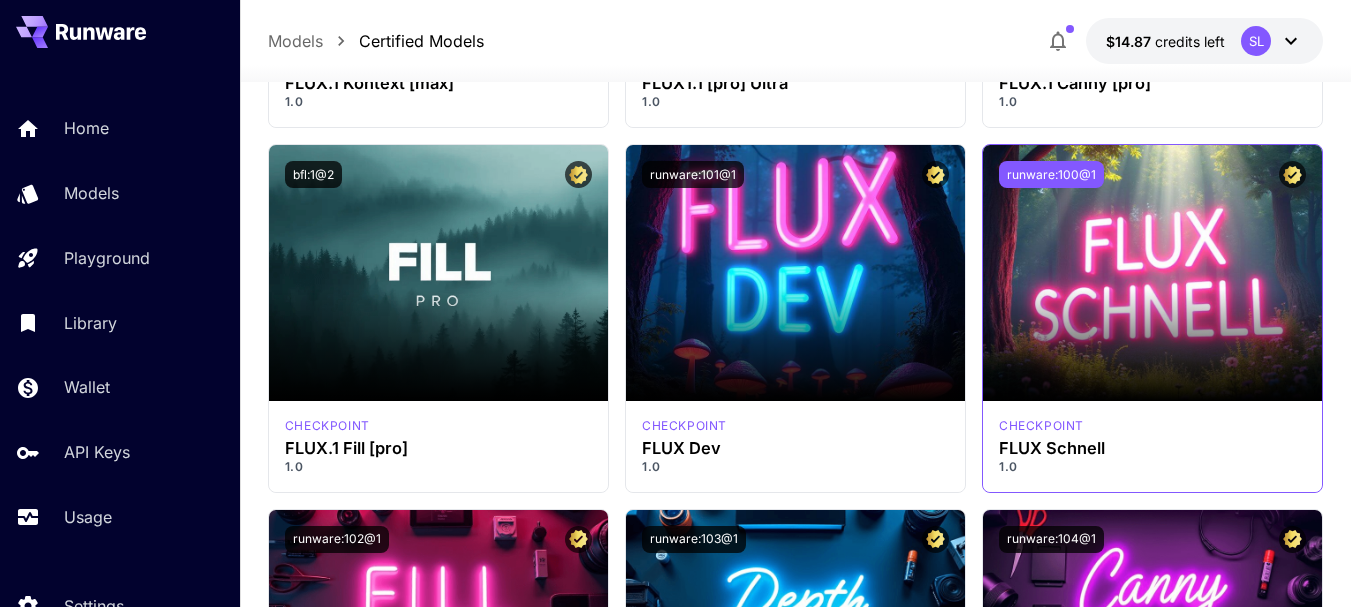 click on "runware:100@1" at bounding box center [1051, 174] 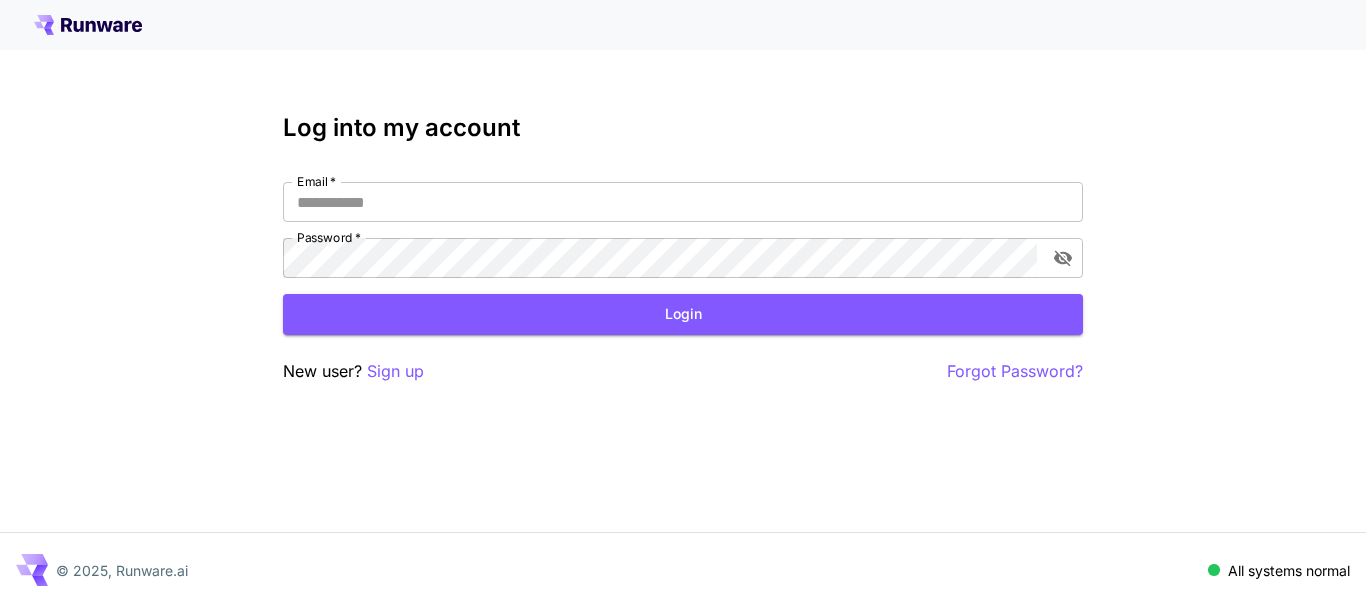 scroll, scrollTop: 0, scrollLeft: 0, axis: both 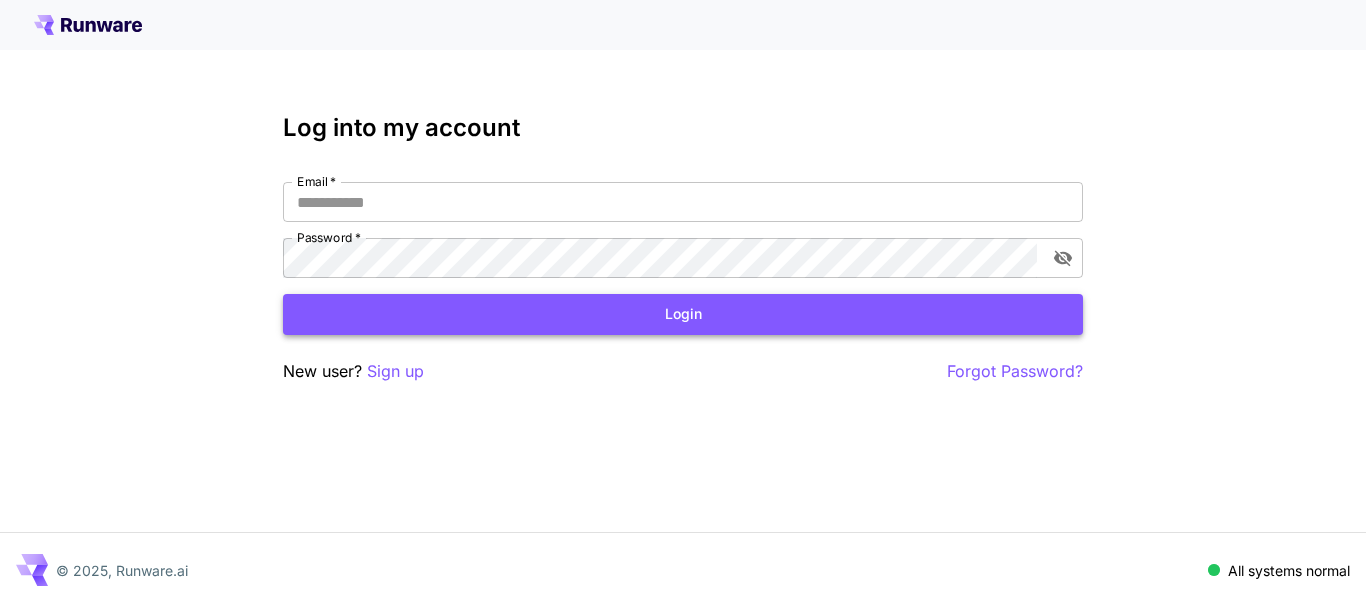 type on "**********" 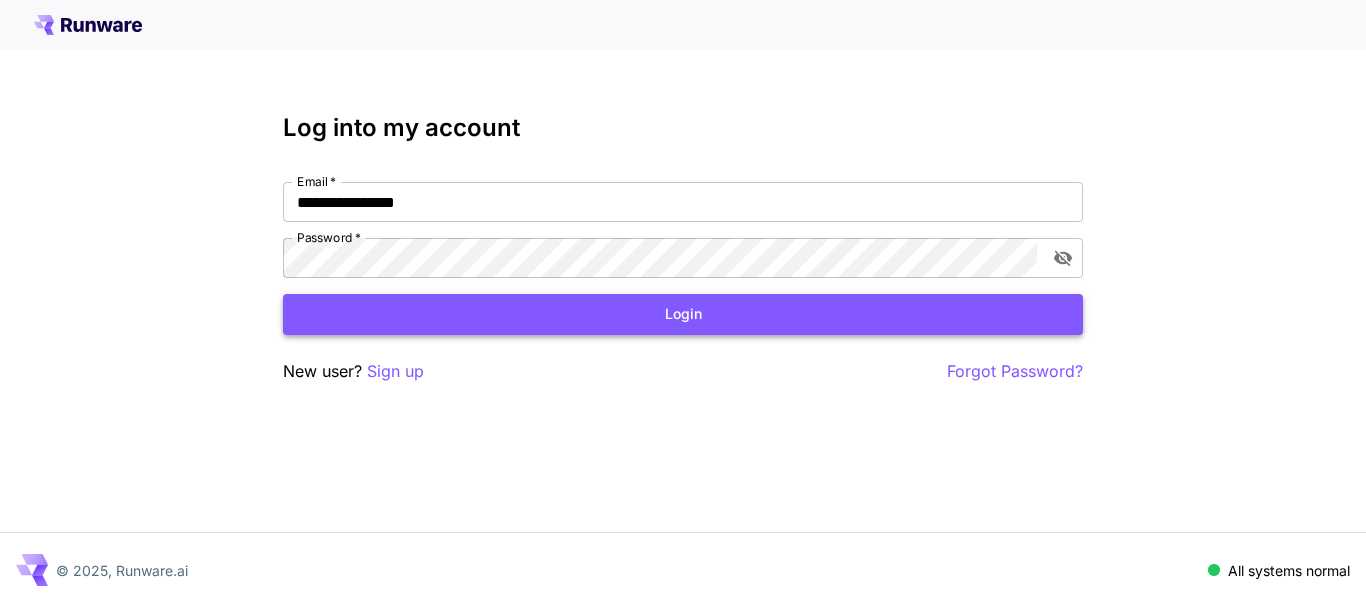 click on "Login" at bounding box center (683, 314) 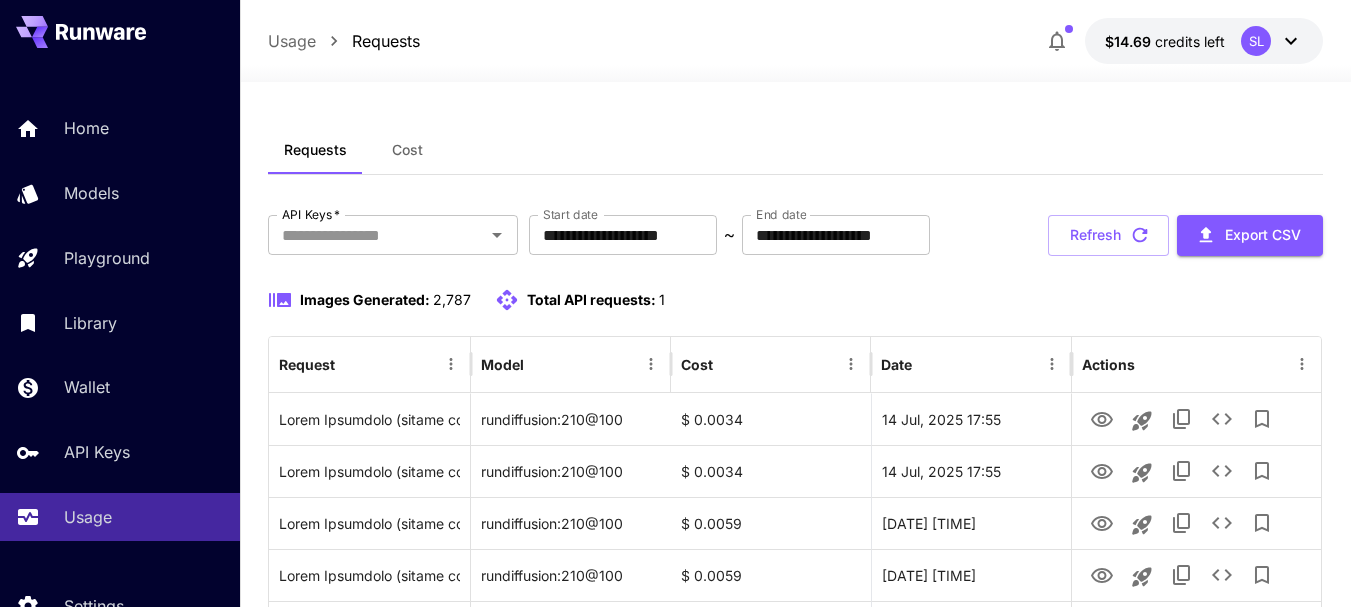 scroll, scrollTop: 68, scrollLeft: 0, axis: vertical 